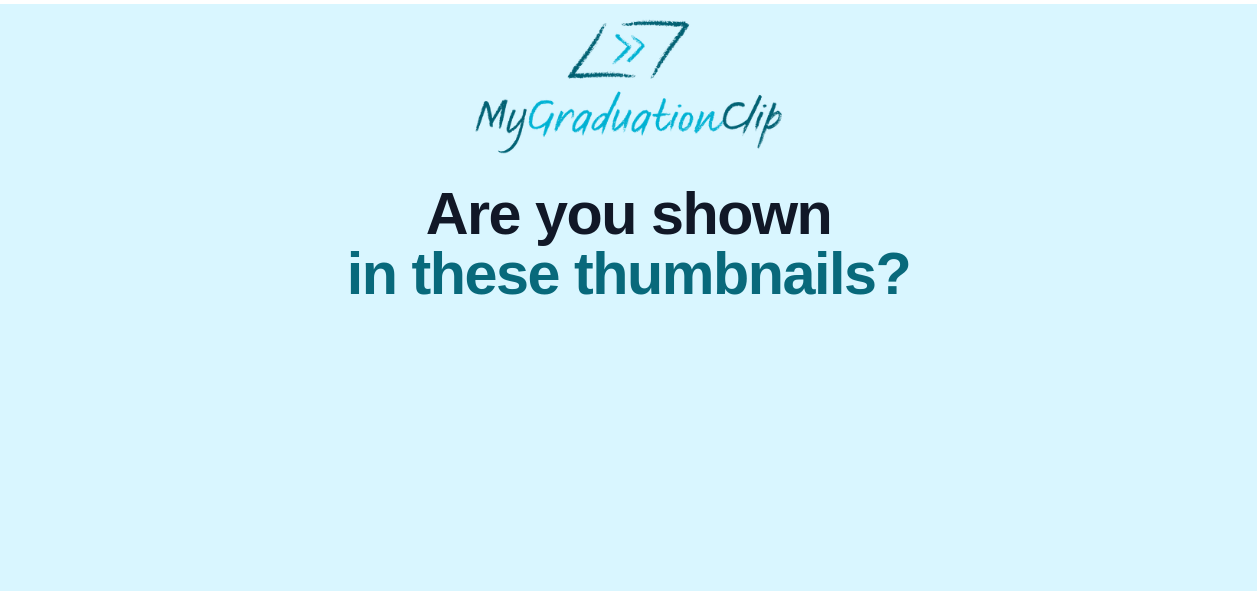 scroll, scrollTop: 0, scrollLeft: 0, axis: both 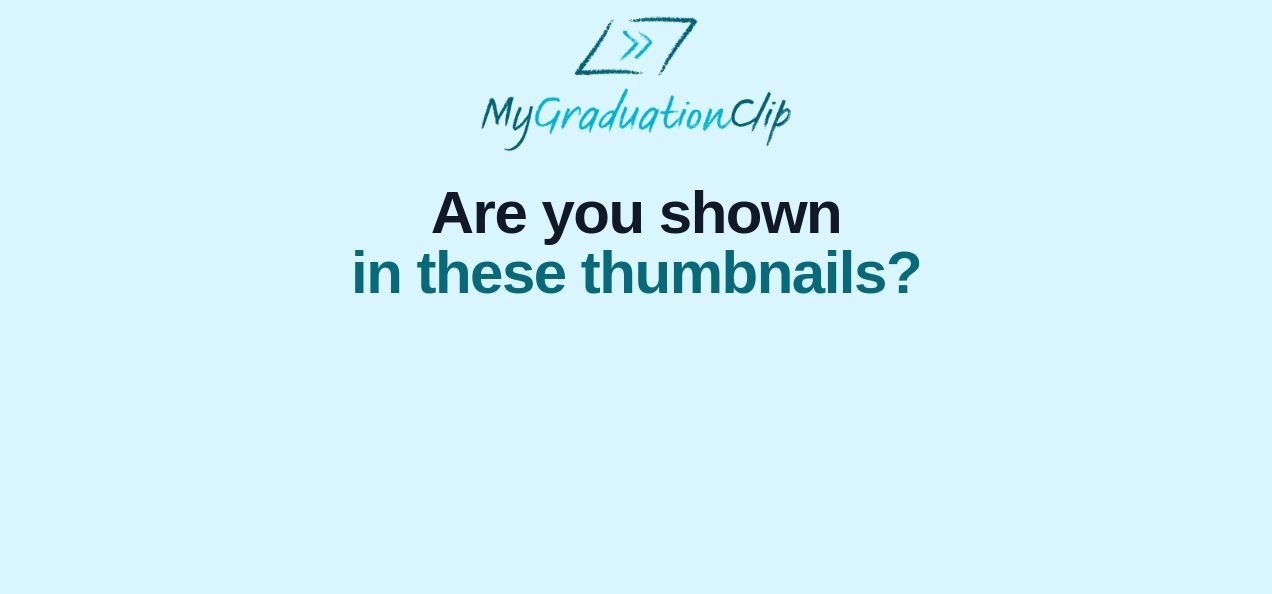 click on "in these thumbnails?" at bounding box center (636, 273) 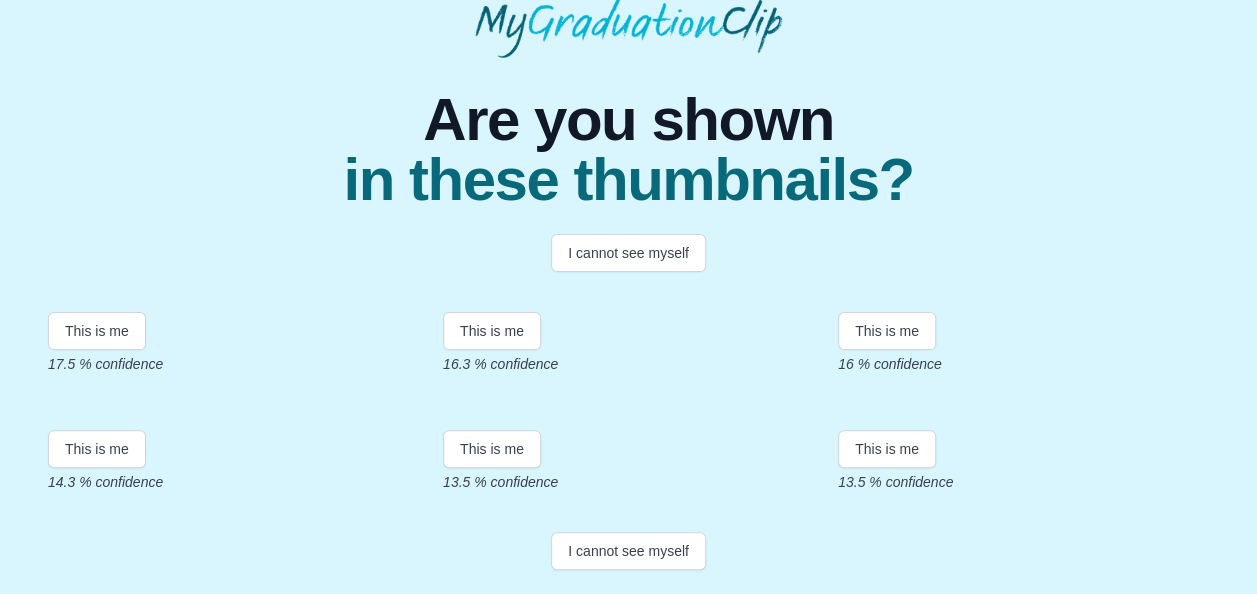 scroll, scrollTop: 505, scrollLeft: 0, axis: vertical 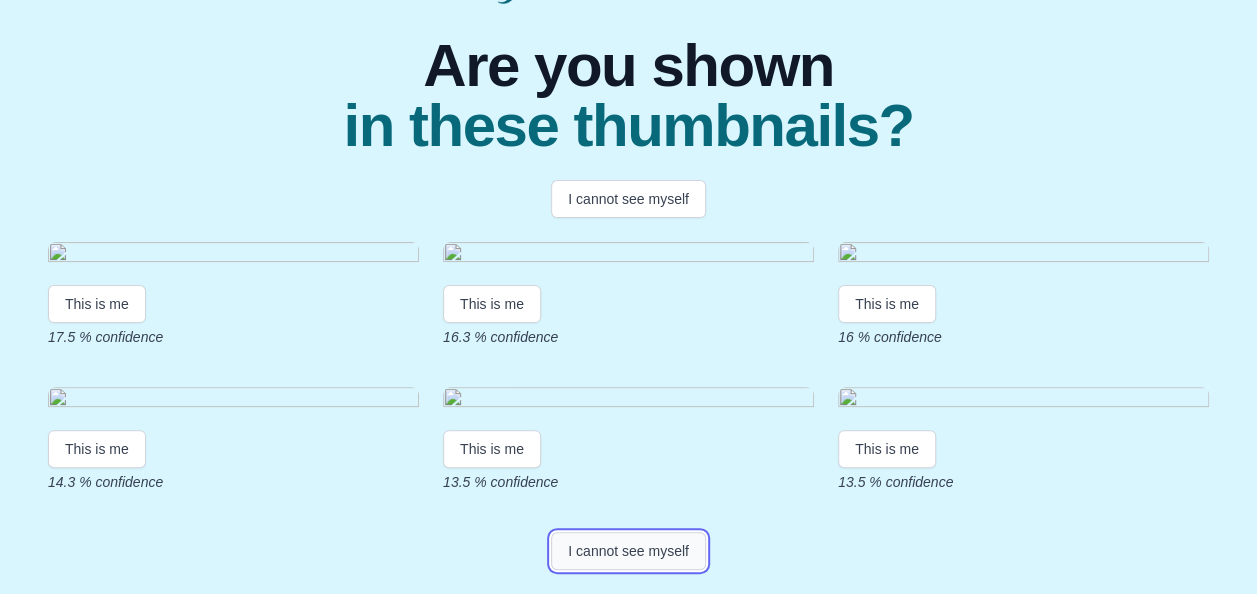 click on "I cannot see myself" at bounding box center (628, 551) 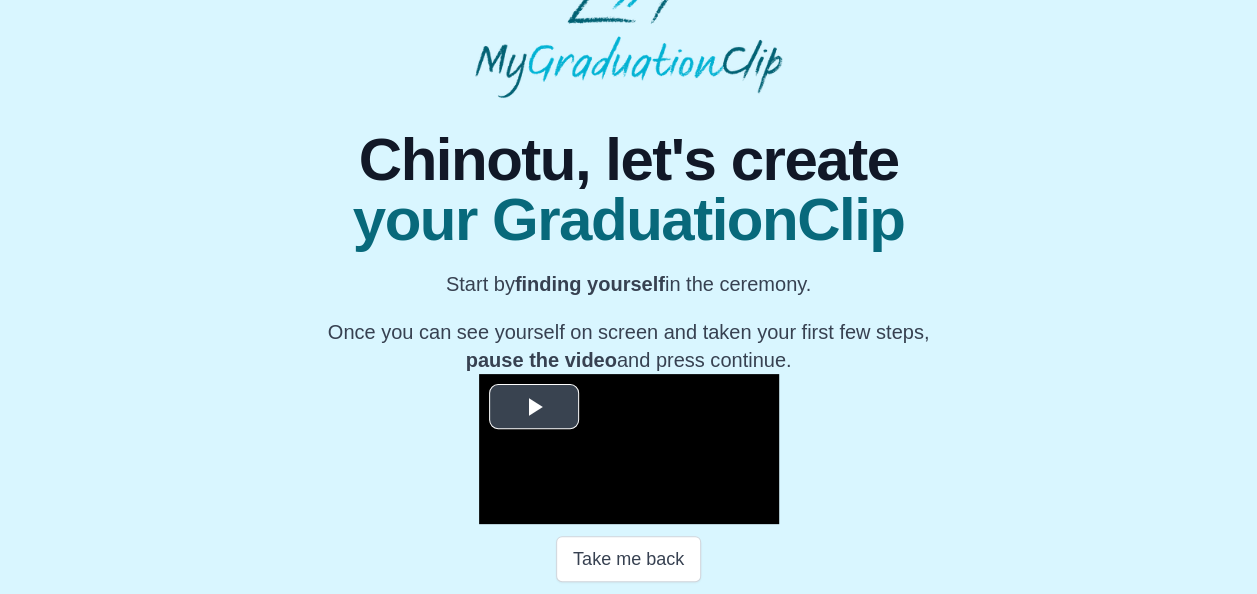 scroll, scrollTop: 378, scrollLeft: 0, axis: vertical 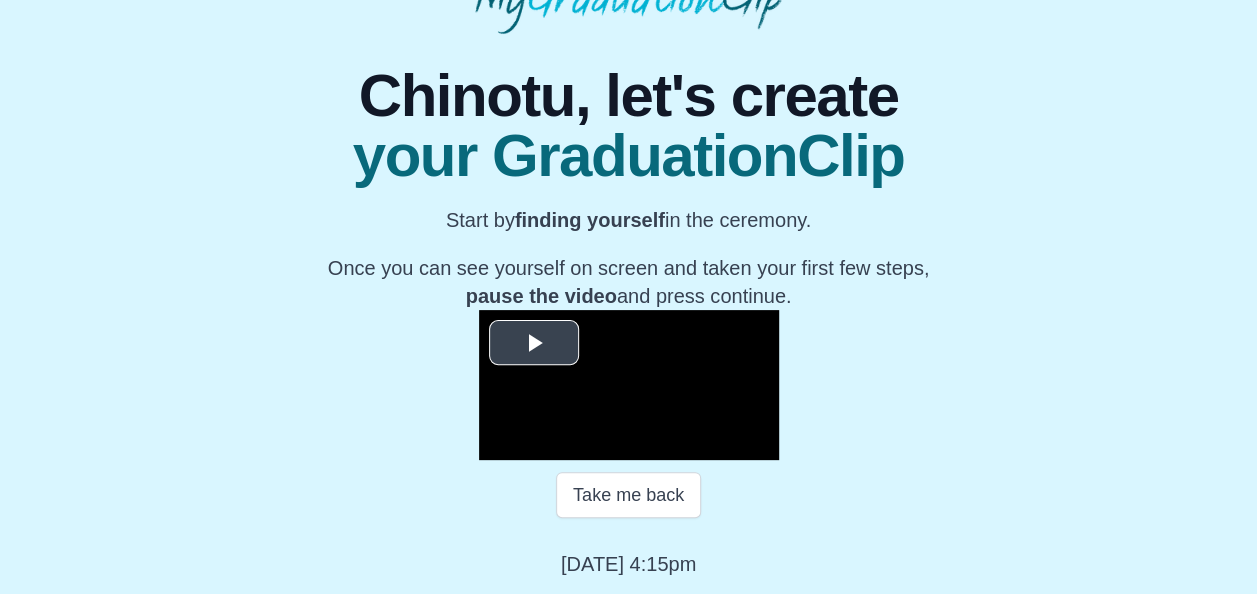 click at bounding box center [534, 343] 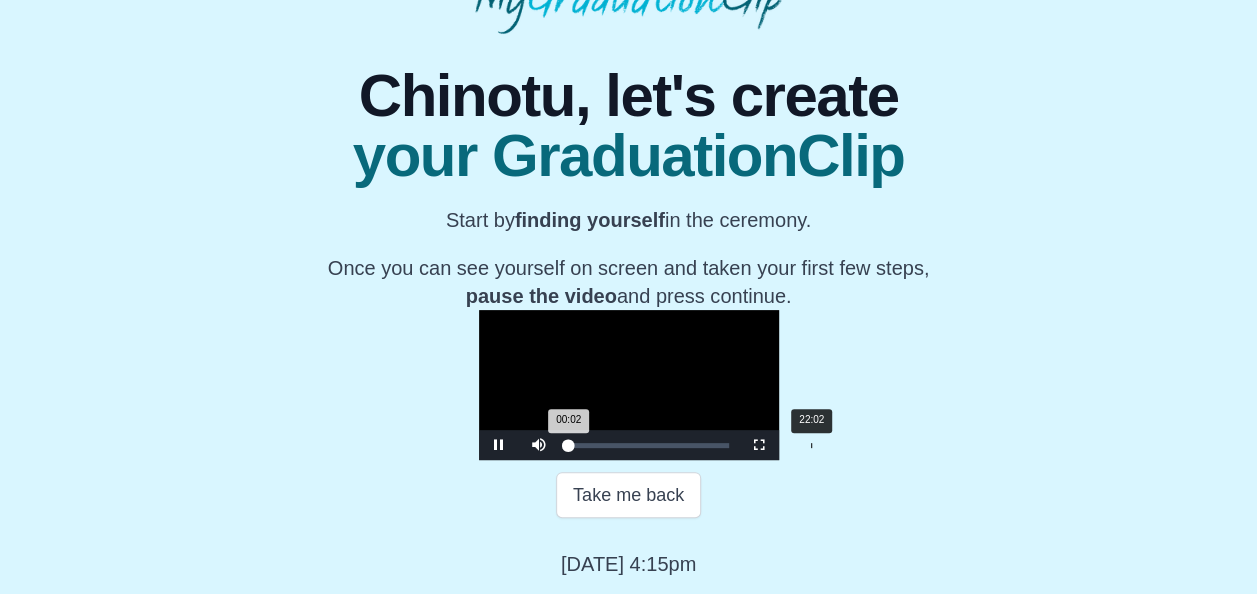 click on "22:02" at bounding box center [811, 445] 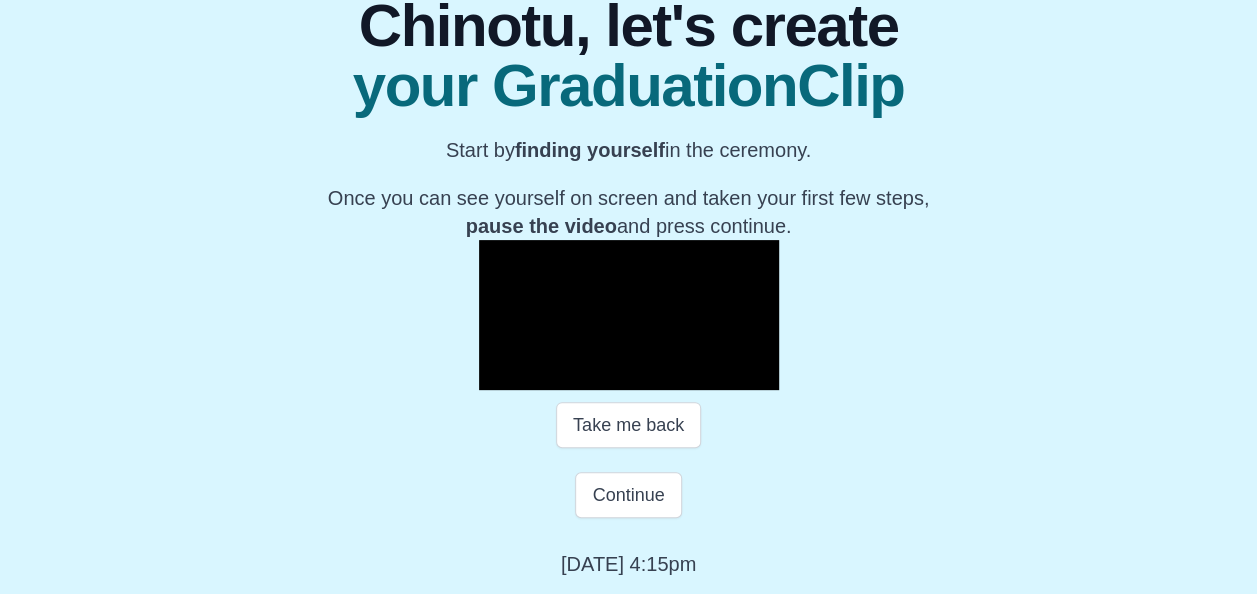 scroll, scrollTop: 398, scrollLeft: 0, axis: vertical 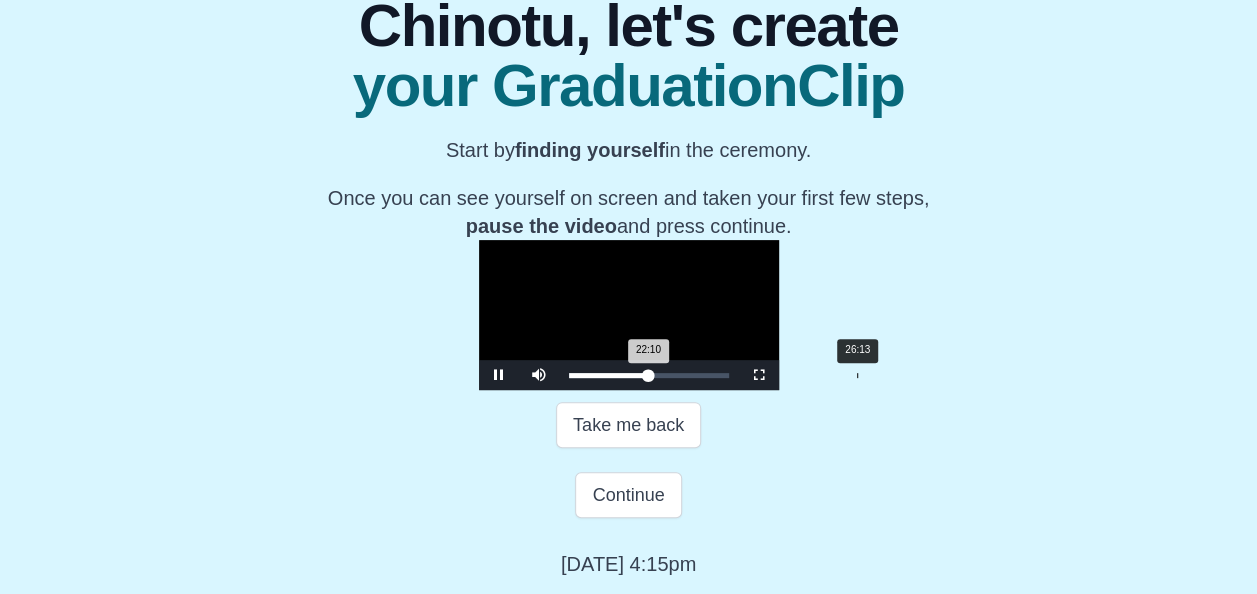 click on "Loaded : 0% 26:13 22:10 Progress : 0%" at bounding box center [649, 375] 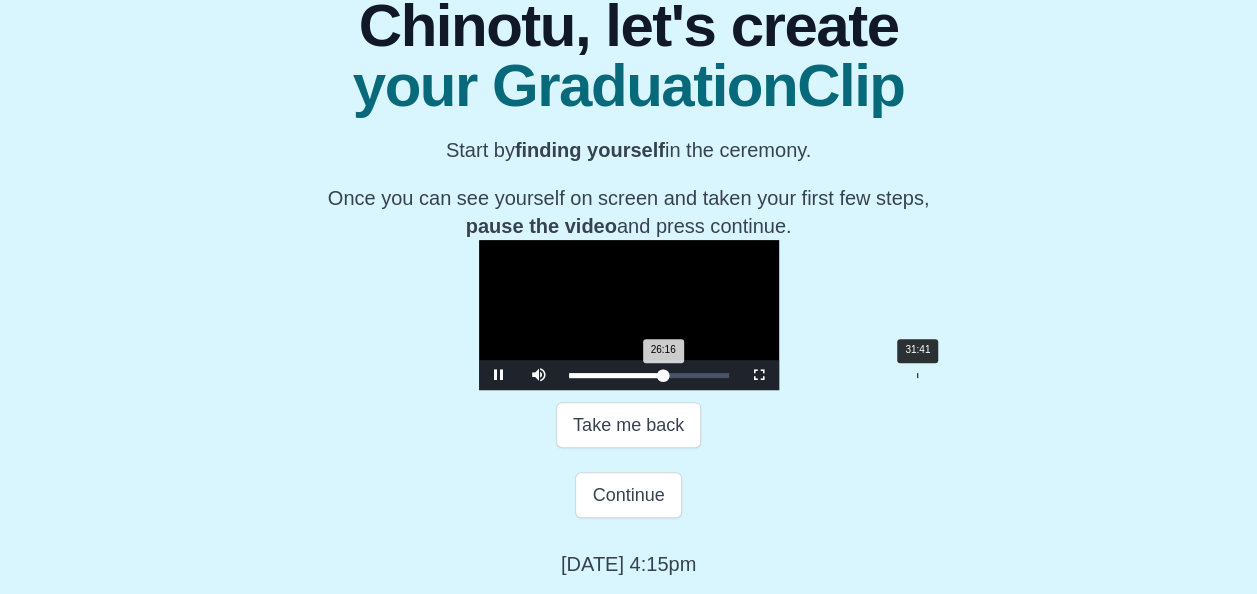 click on "Loaded : 0% 31:41 26:16 Progress : 0%" at bounding box center (649, 375) 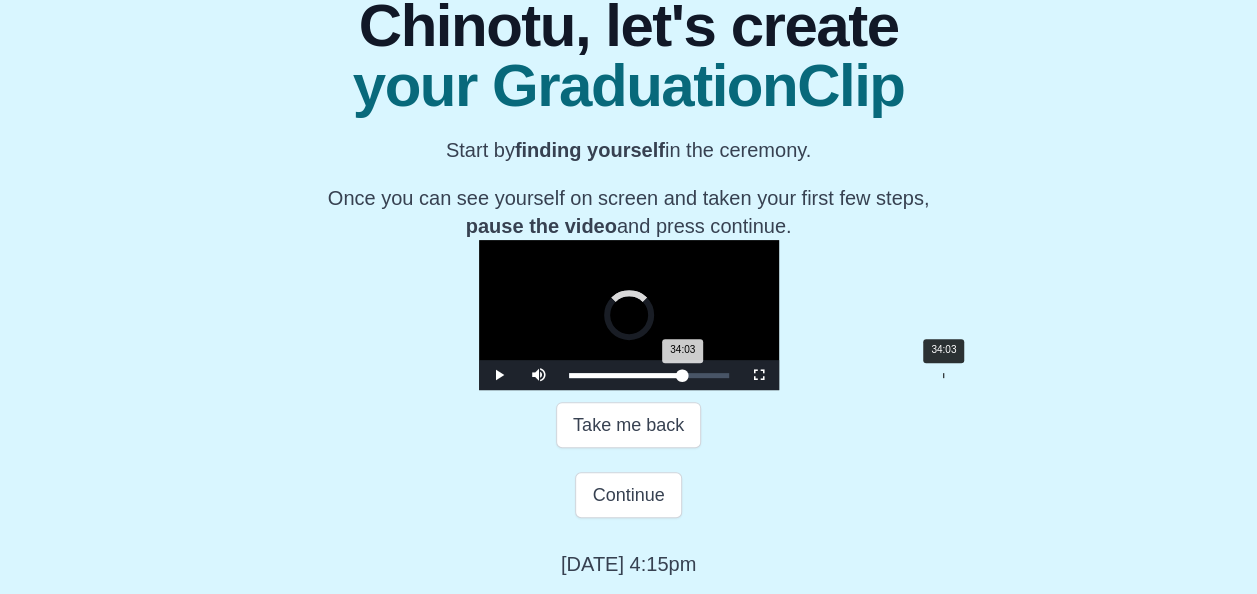 click on "Loaded : 0% 34:03 34:03 Progress : 0%" at bounding box center (649, 375) 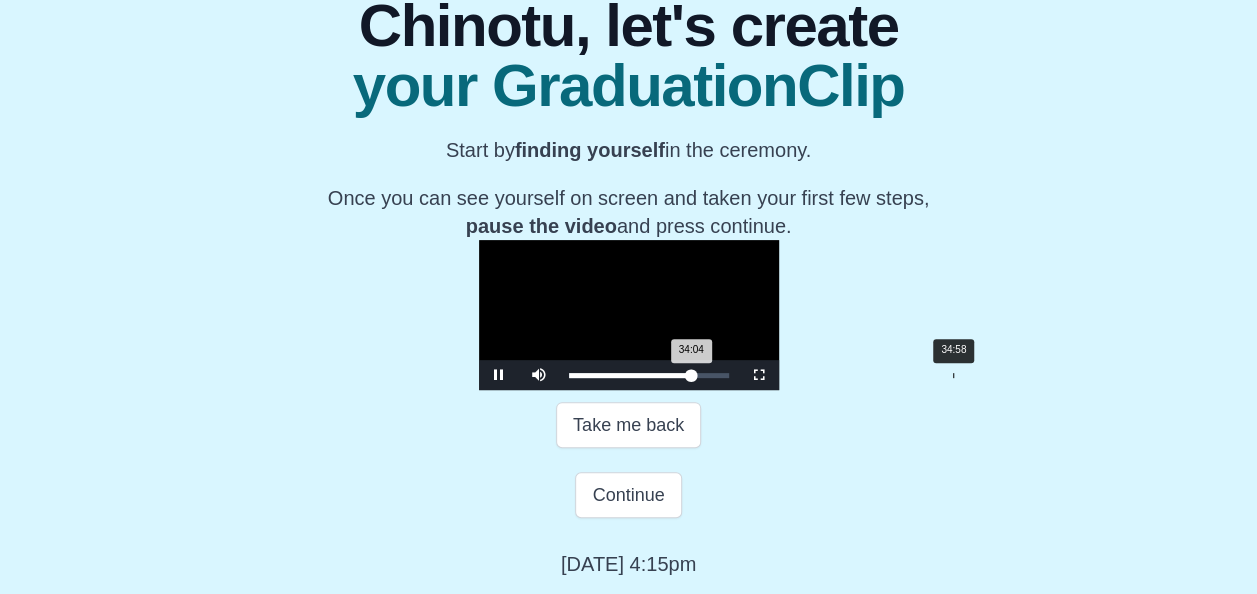 click on "Loaded : 0% 34:58 34:04 Progress : 0%" at bounding box center (649, 375) 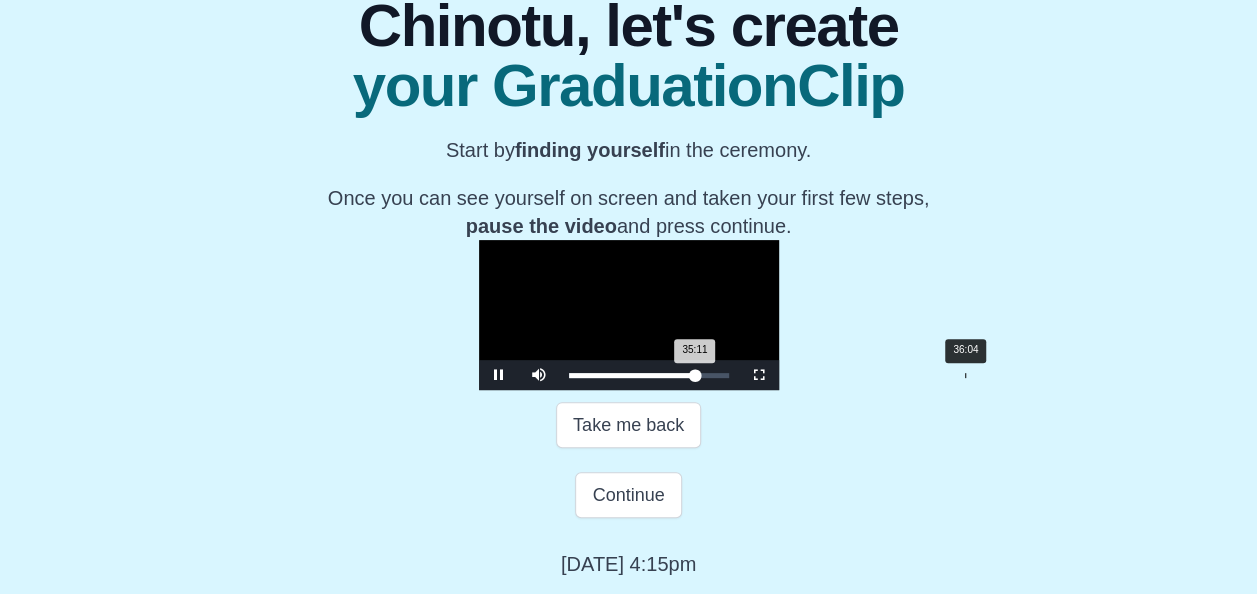 click on "36:04" at bounding box center (965, 375) 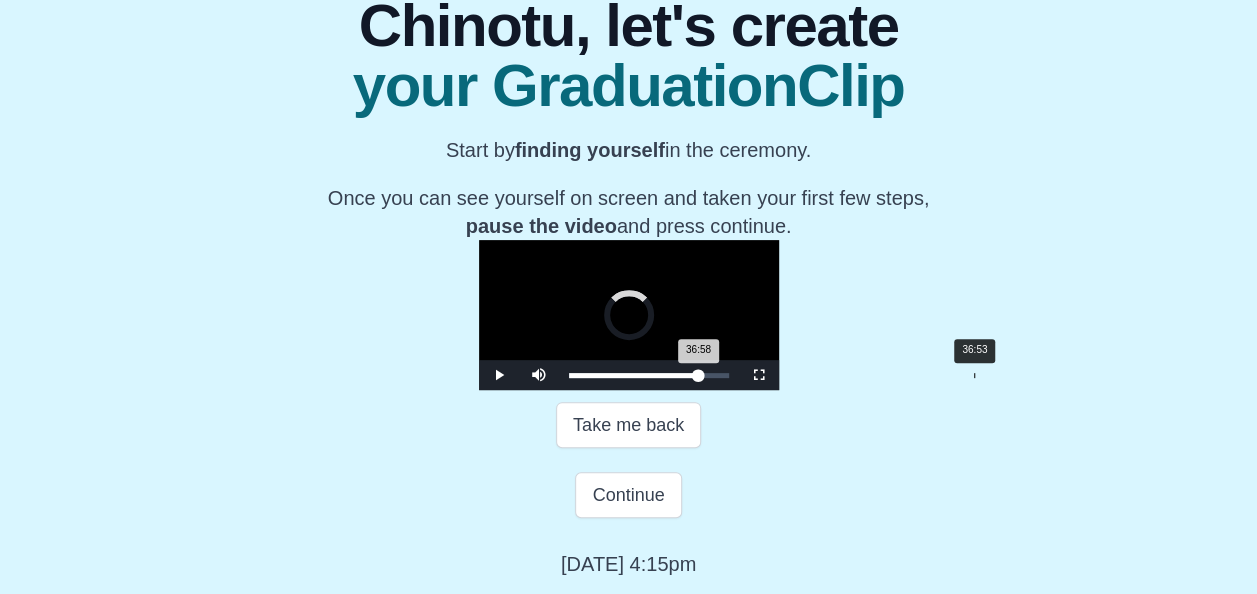 click on "36:53" at bounding box center [974, 375] 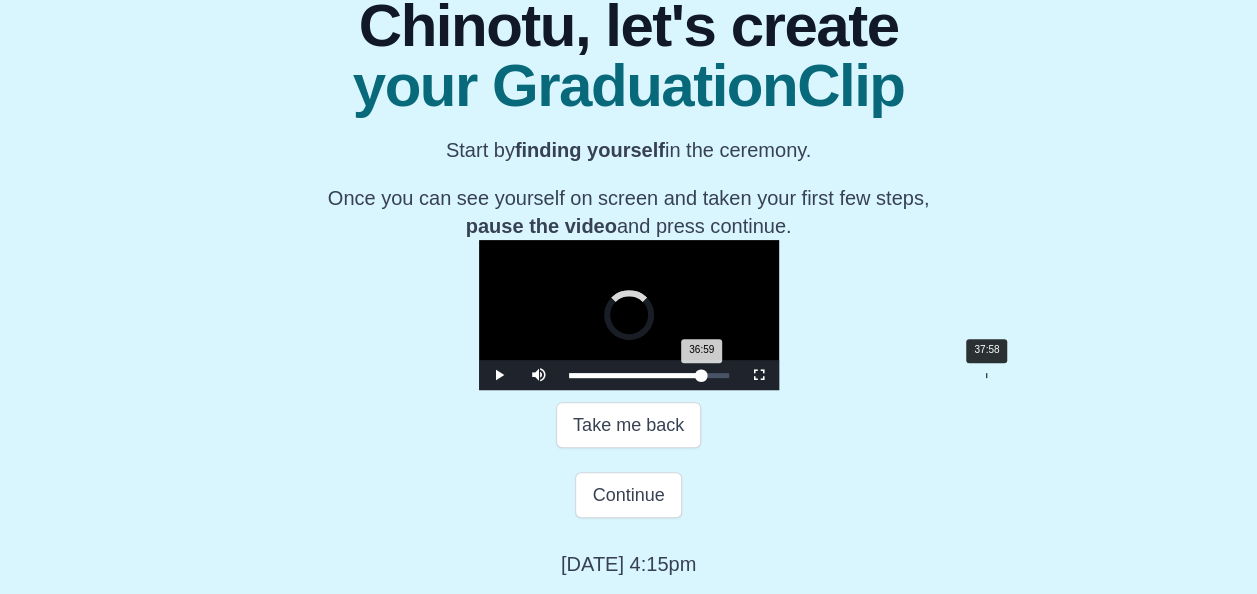 click on "Loaded : 0% 37:58 36:59 Progress : 0%" at bounding box center (649, 375) 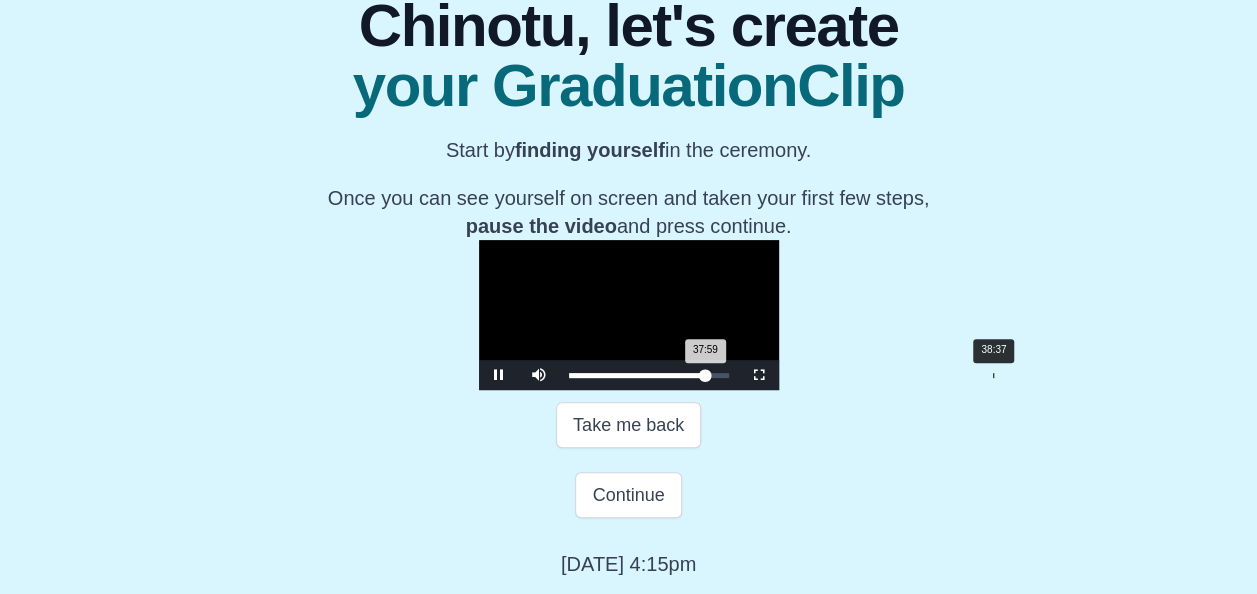 click on "37:59 Progress : 0%" at bounding box center [637, 375] 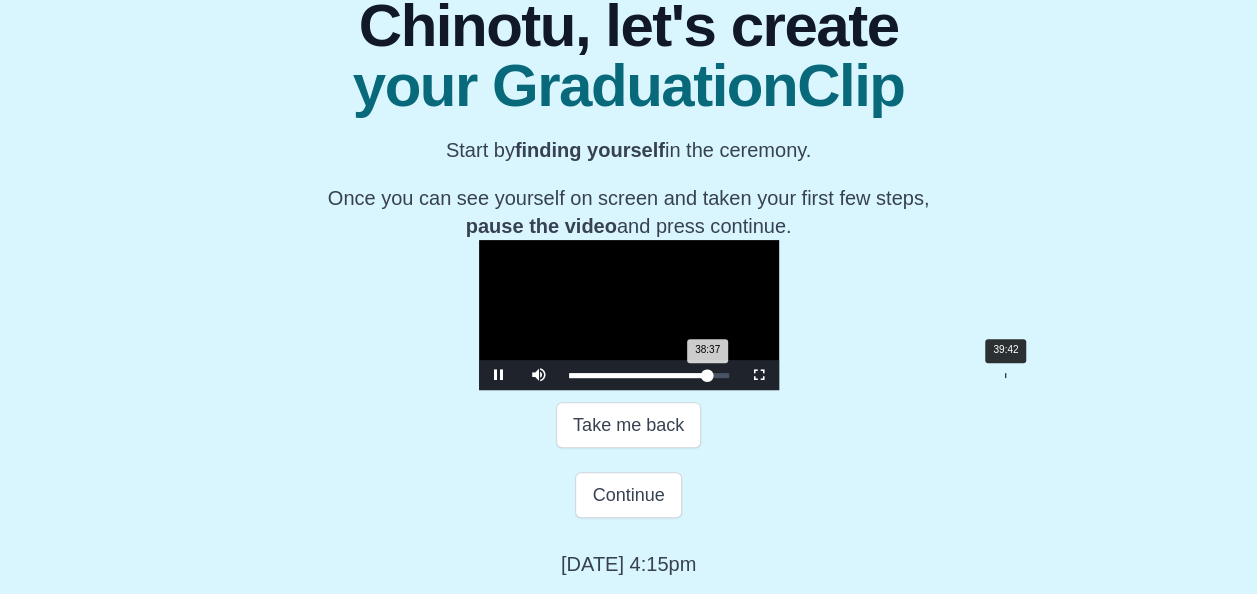 click on "39:42" at bounding box center (1005, 375) 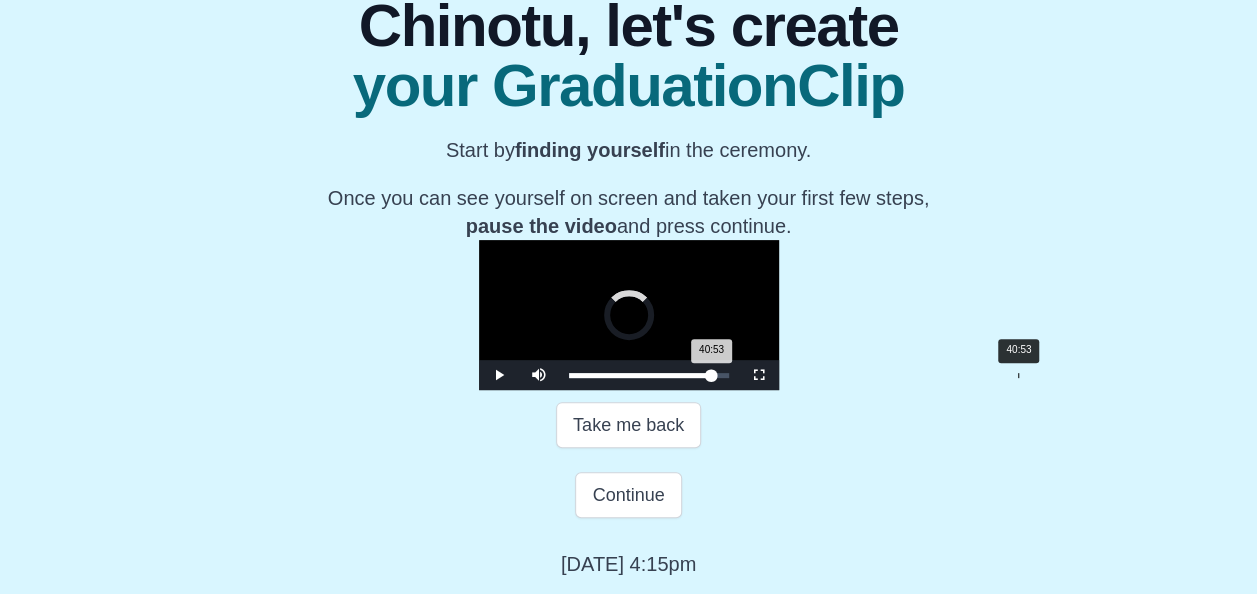 click on "Loaded : 0% 40:53 40:53 Progress : 0%" at bounding box center (649, 375) 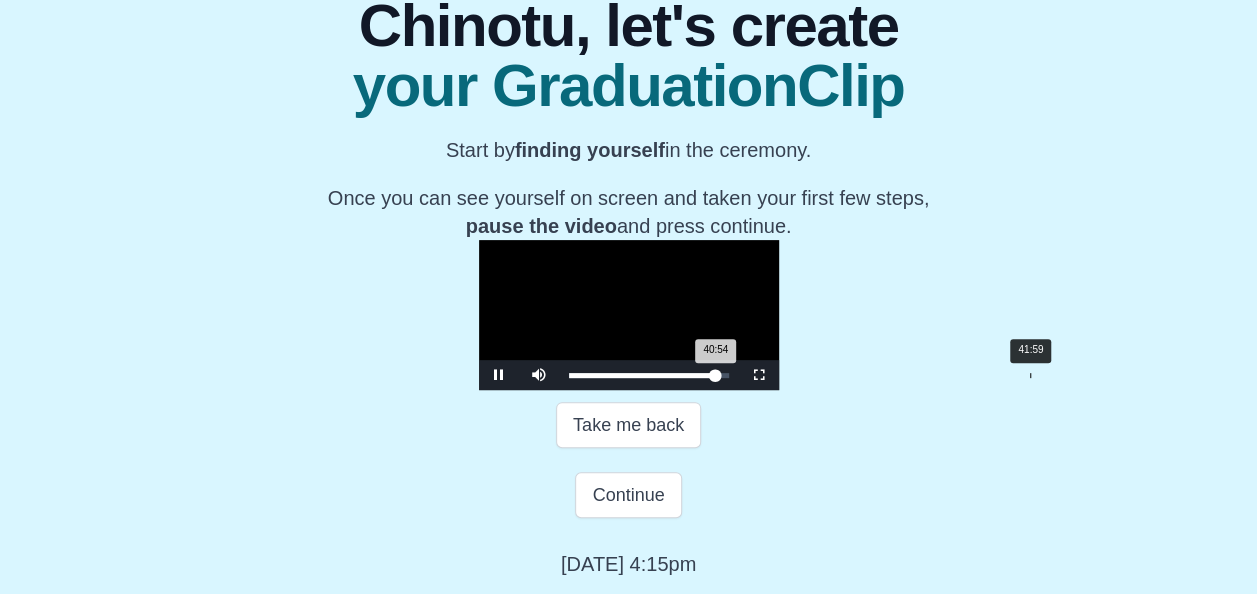 click on "Loaded : 0% 41:59 40:54 Progress : 0%" at bounding box center (649, 375) 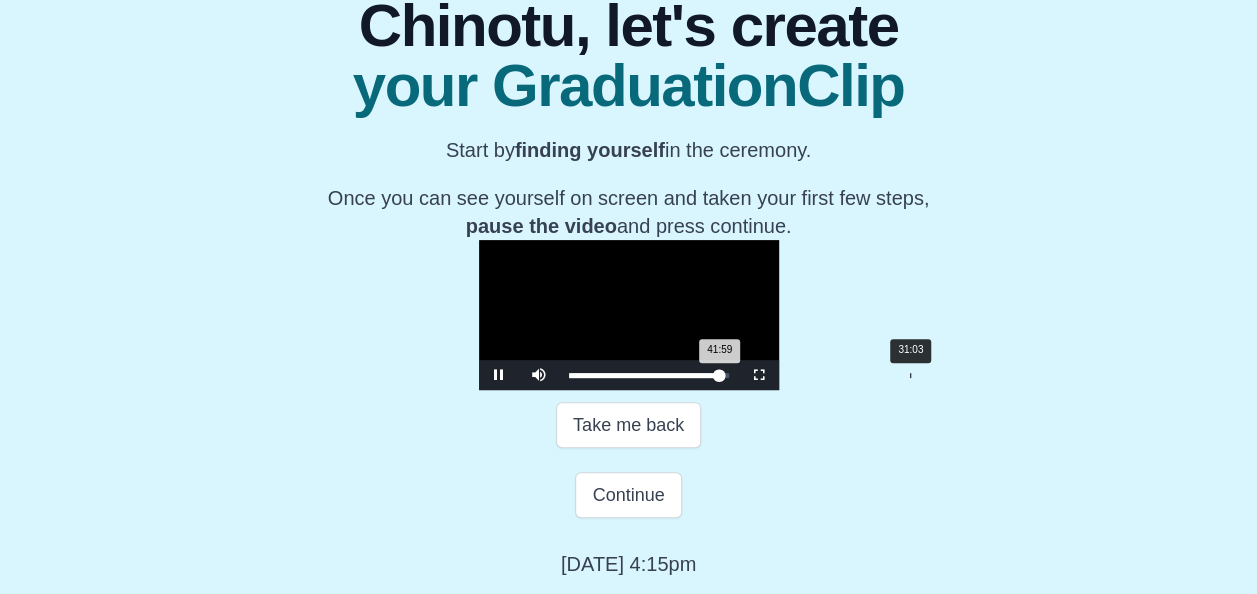 click on "Loaded : 0% 31:03 41:59 Progress : 0%" at bounding box center [649, 375] 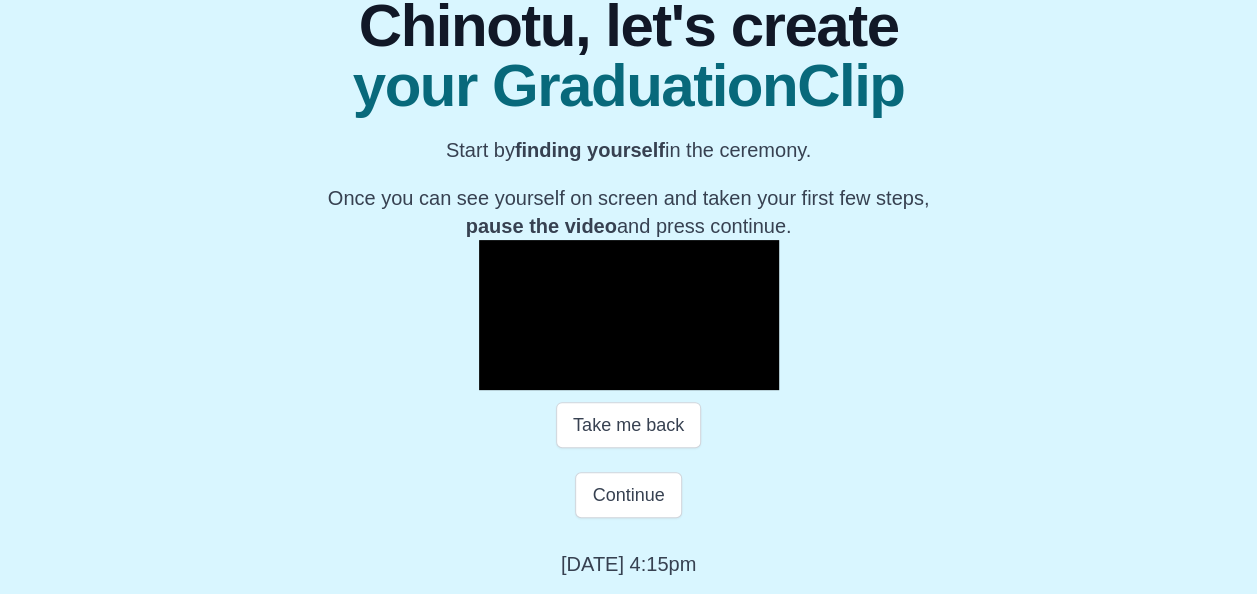 scroll, scrollTop: 380, scrollLeft: 0, axis: vertical 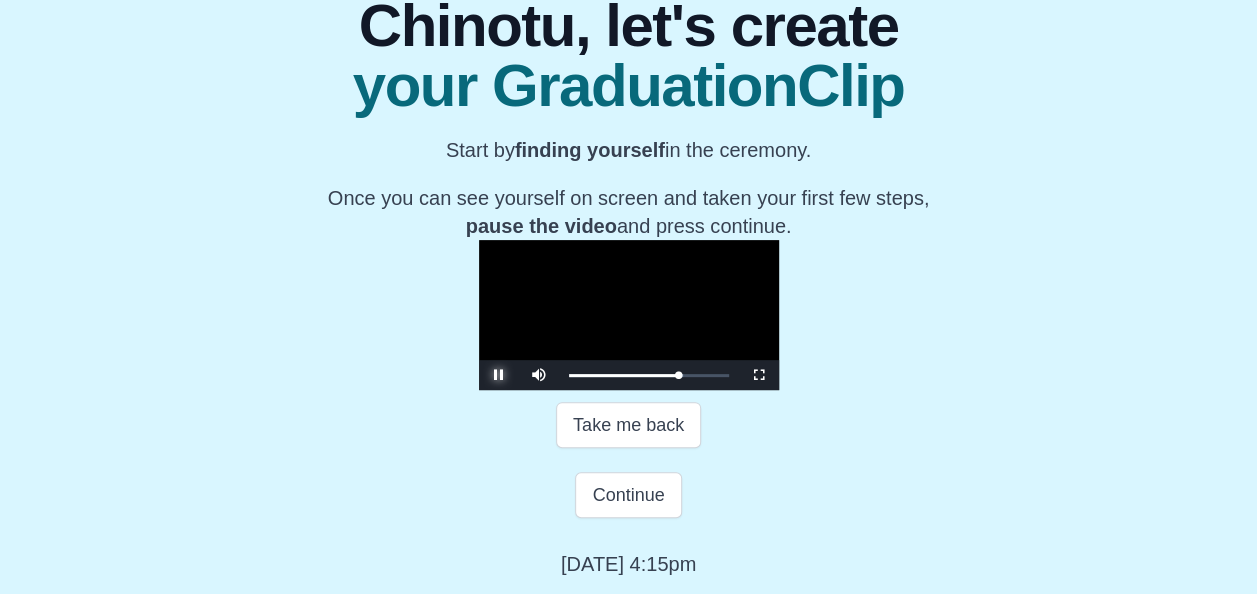 click at bounding box center (499, 375) 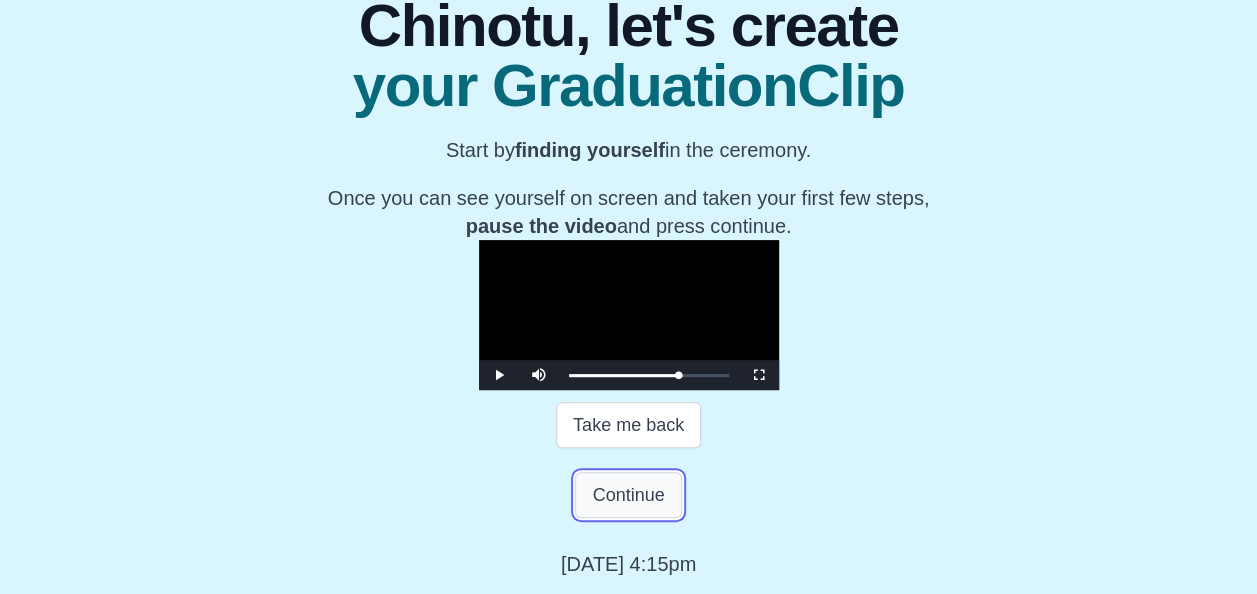 click on "Continue" at bounding box center (628, 495) 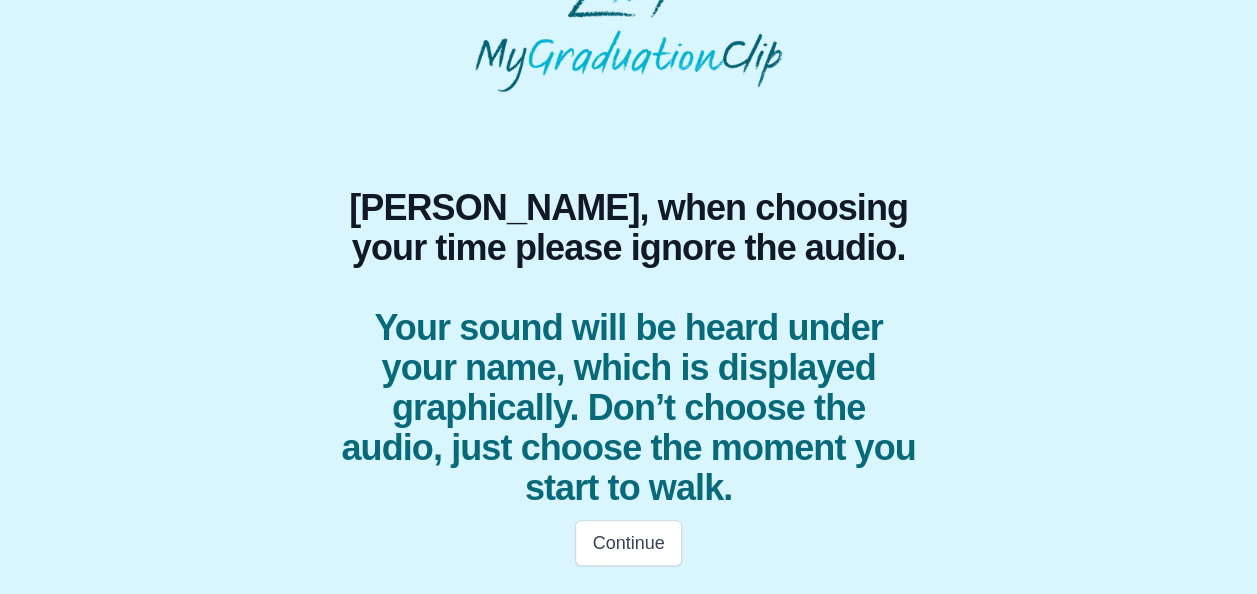 scroll, scrollTop: 56, scrollLeft: 0, axis: vertical 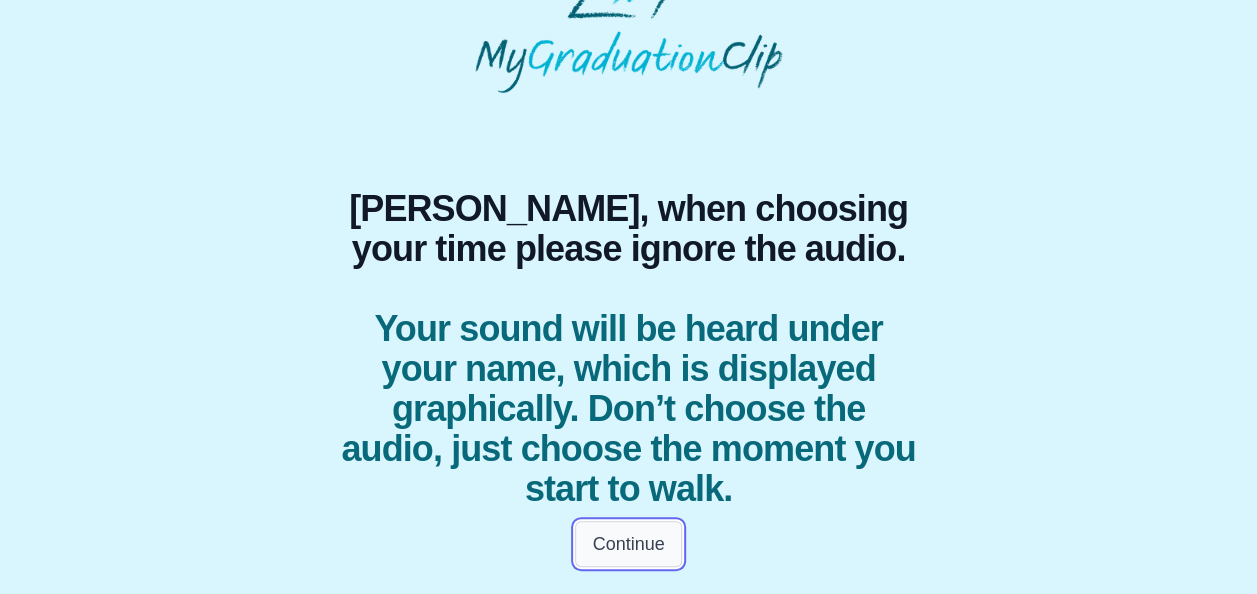 click on "Continue" at bounding box center [628, 544] 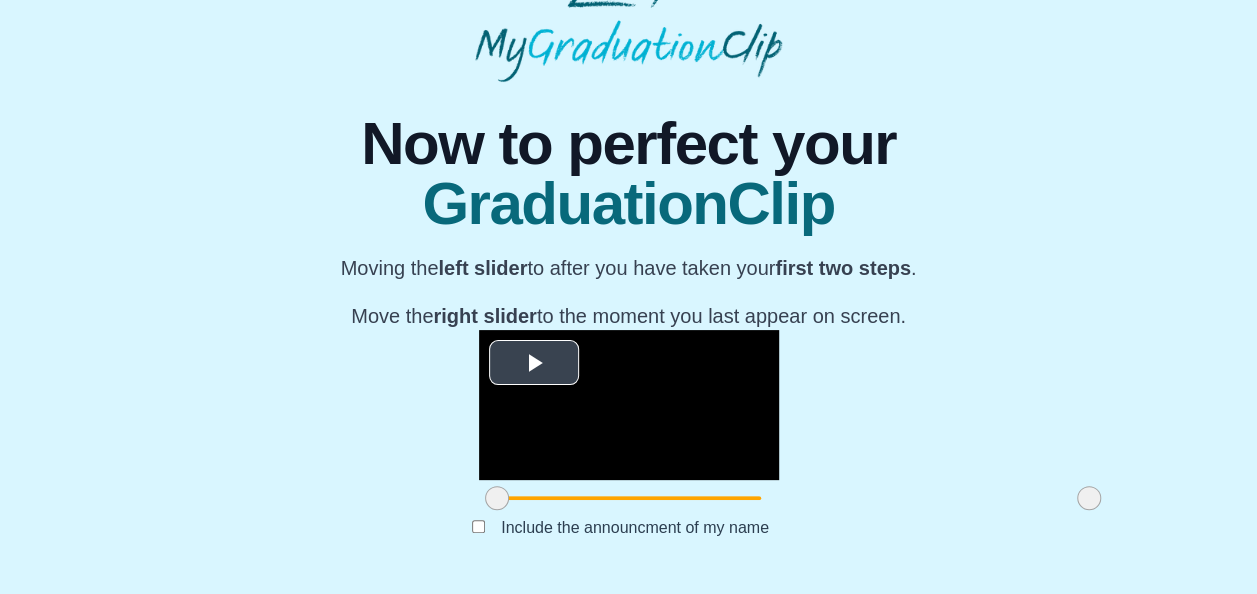 scroll, scrollTop: 132, scrollLeft: 0, axis: vertical 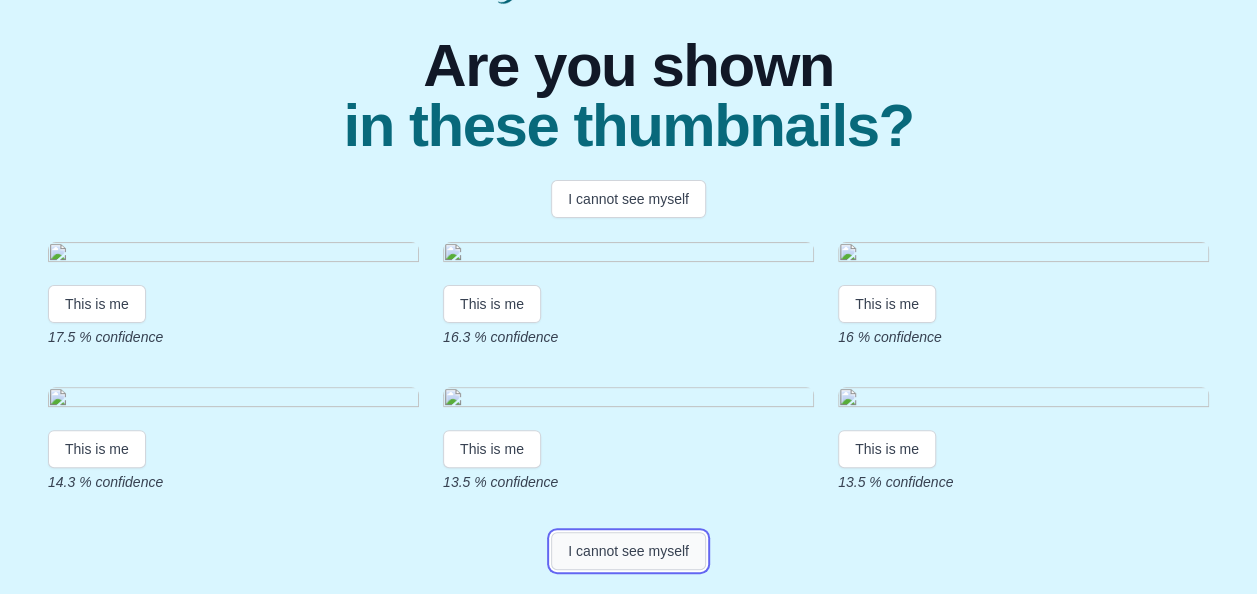 click on "I cannot see myself" at bounding box center [628, 551] 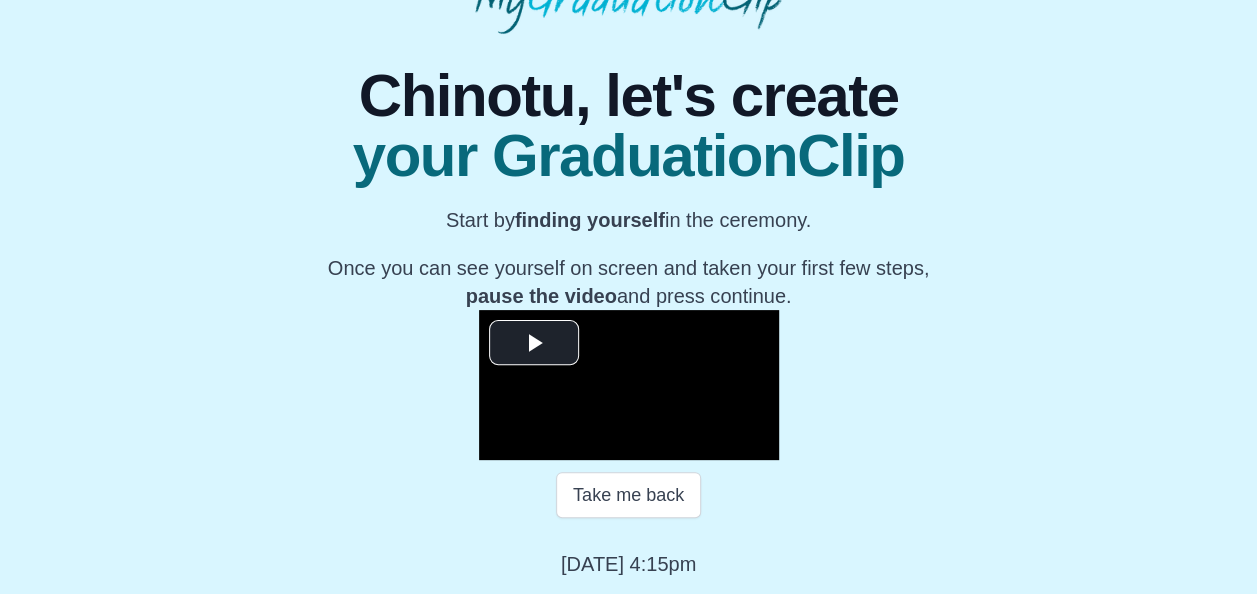 scroll, scrollTop: 245, scrollLeft: 0, axis: vertical 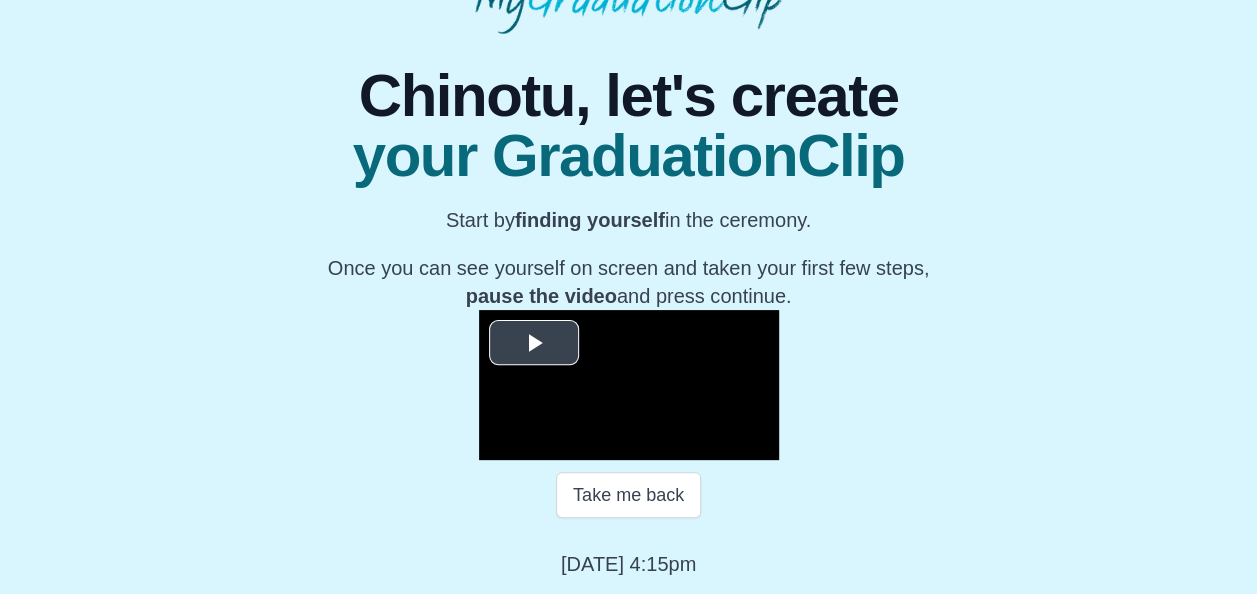 click at bounding box center [534, 343] 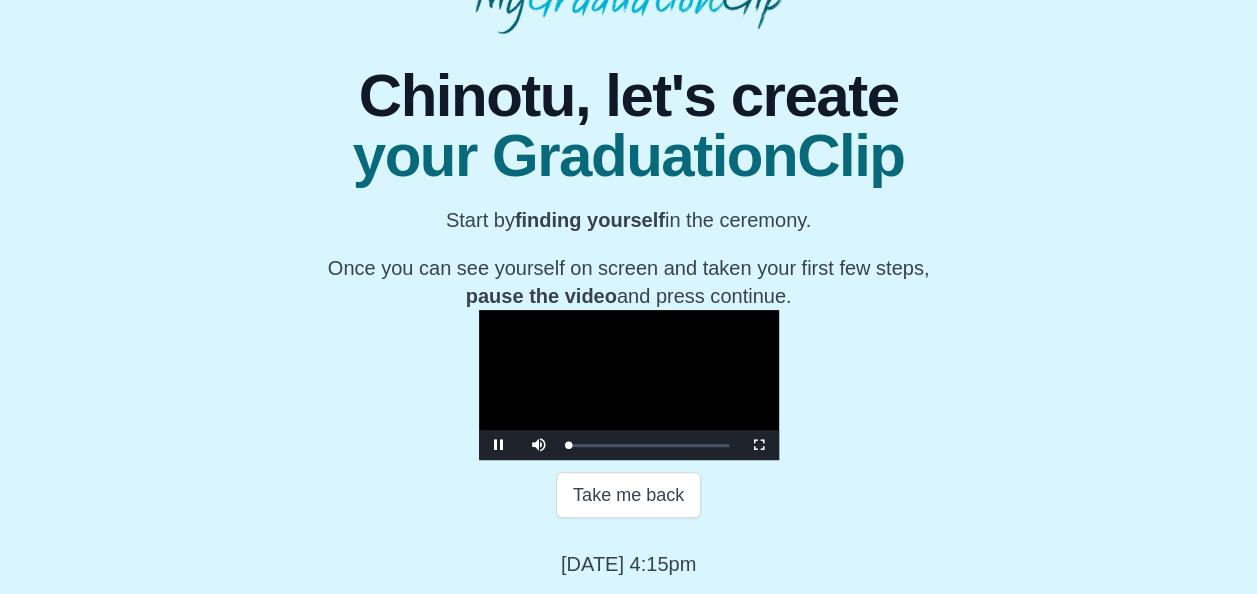 scroll, scrollTop: 378, scrollLeft: 0, axis: vertical 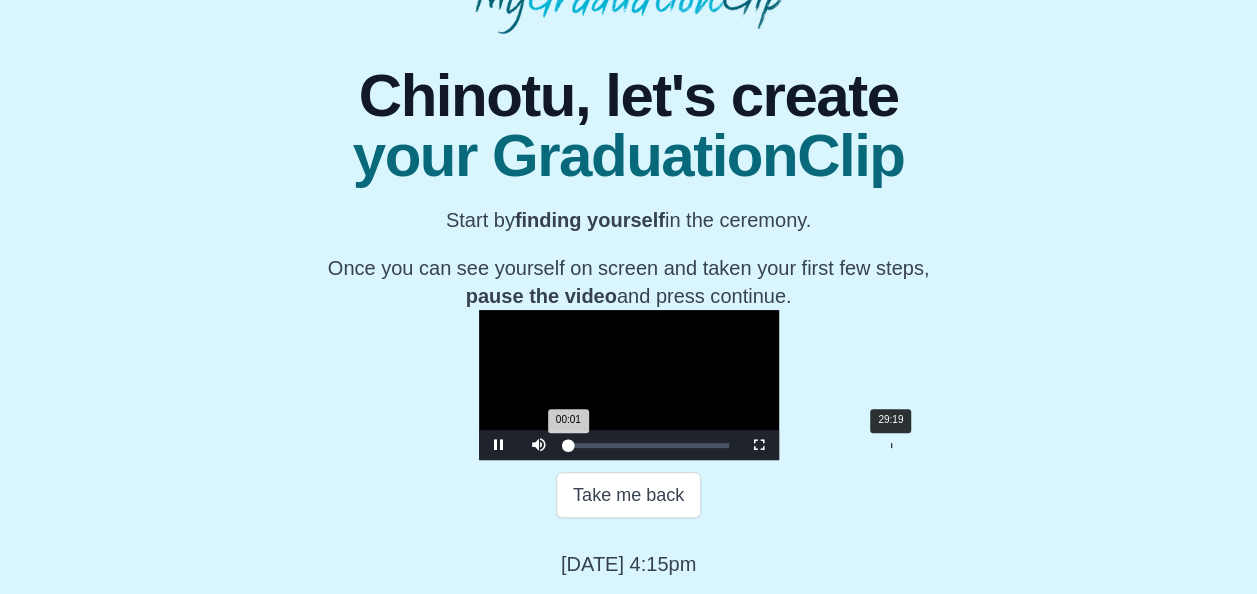 click on "29:19" at bounding box center (891, 445) 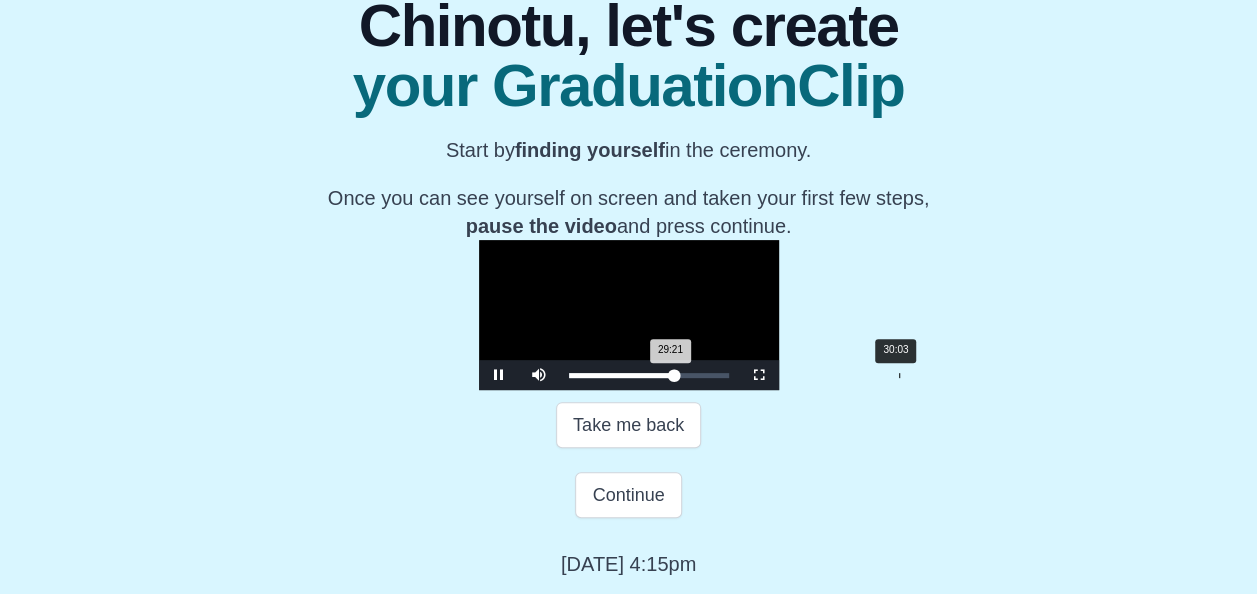 click on "Loaded : 0% 30:03 29:21 Progress : 0%" at bounding box center [649, 375] 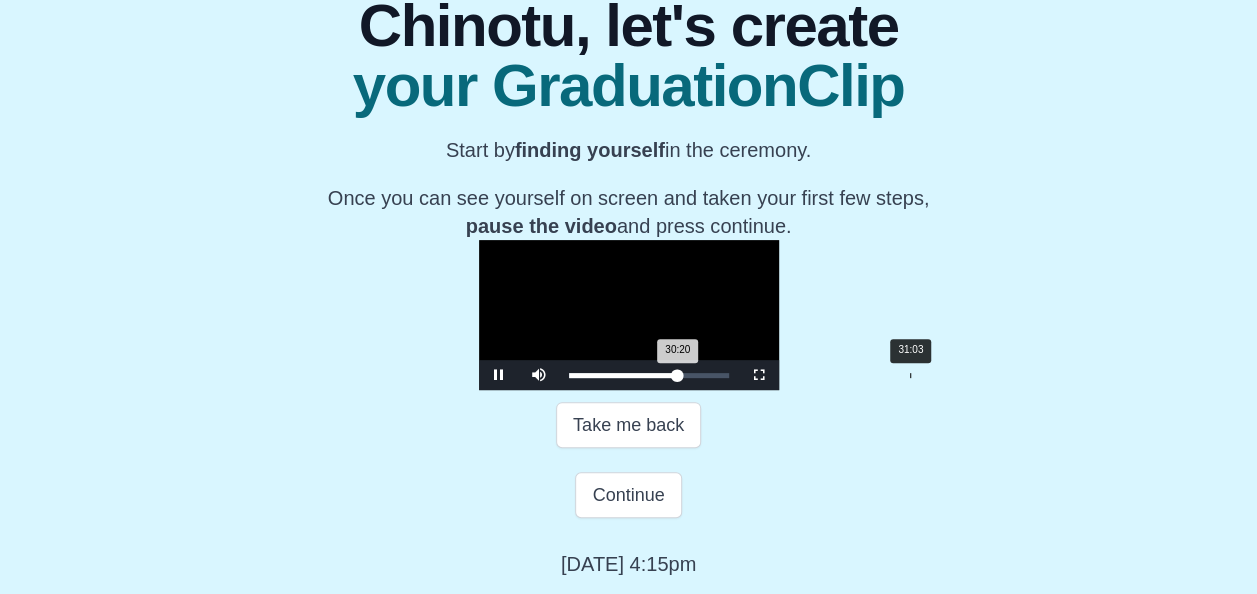 click on "Loaded : 0% 31:03 30:20 Progress : 0%" at bounding box center [649, 375] 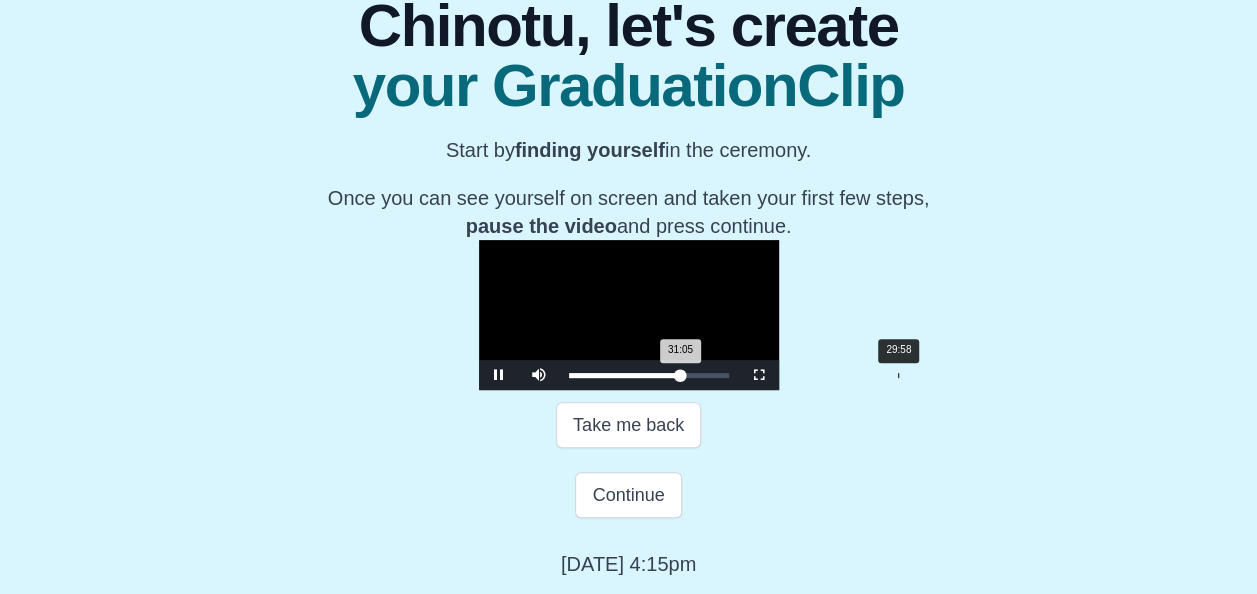 click on "Loaded : 0% 29:58 31:05 Progress : 0%" at bounding box center (649, 375) 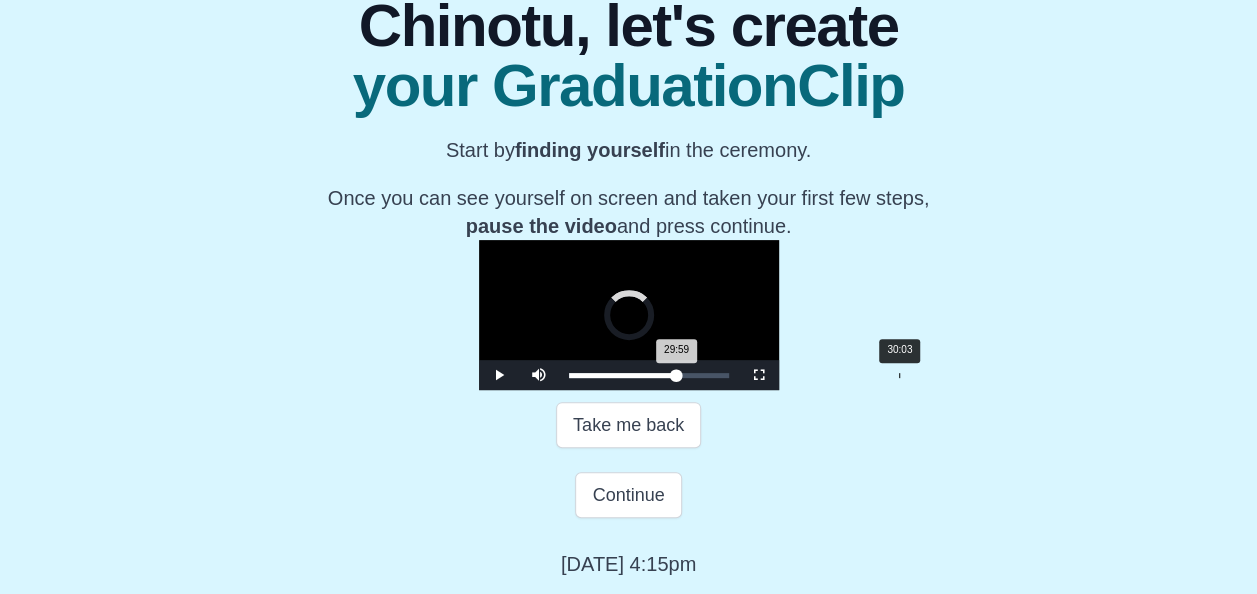 click on "29:59 Progress : 0%" at bounding box center (623, 375) 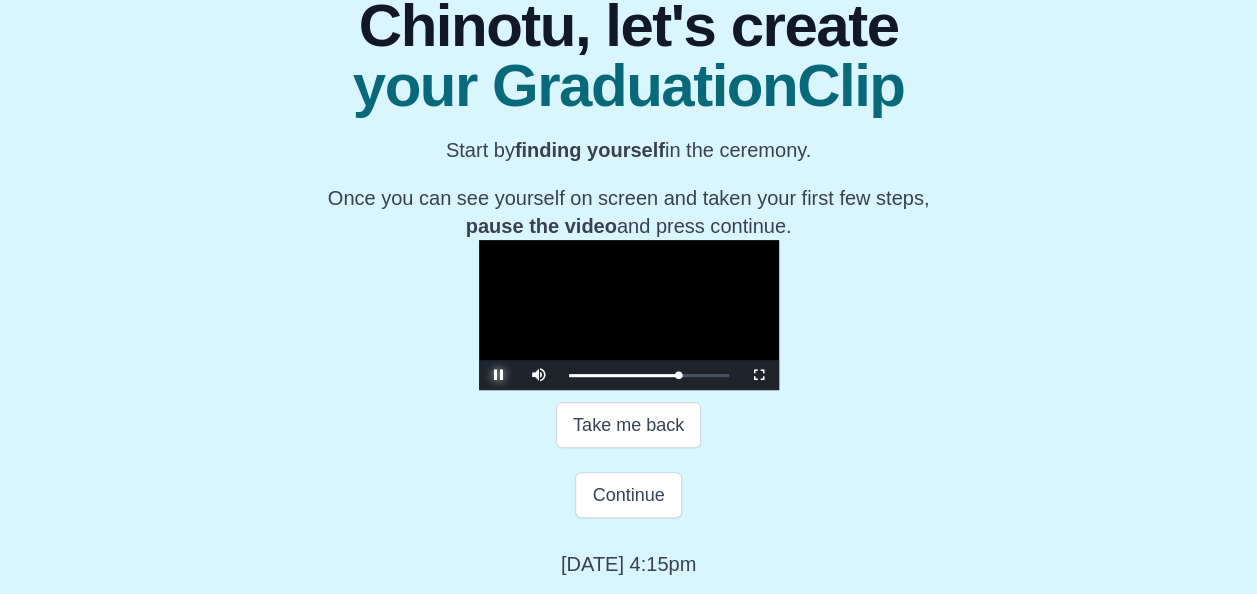 click at bounding box center [499, 375] 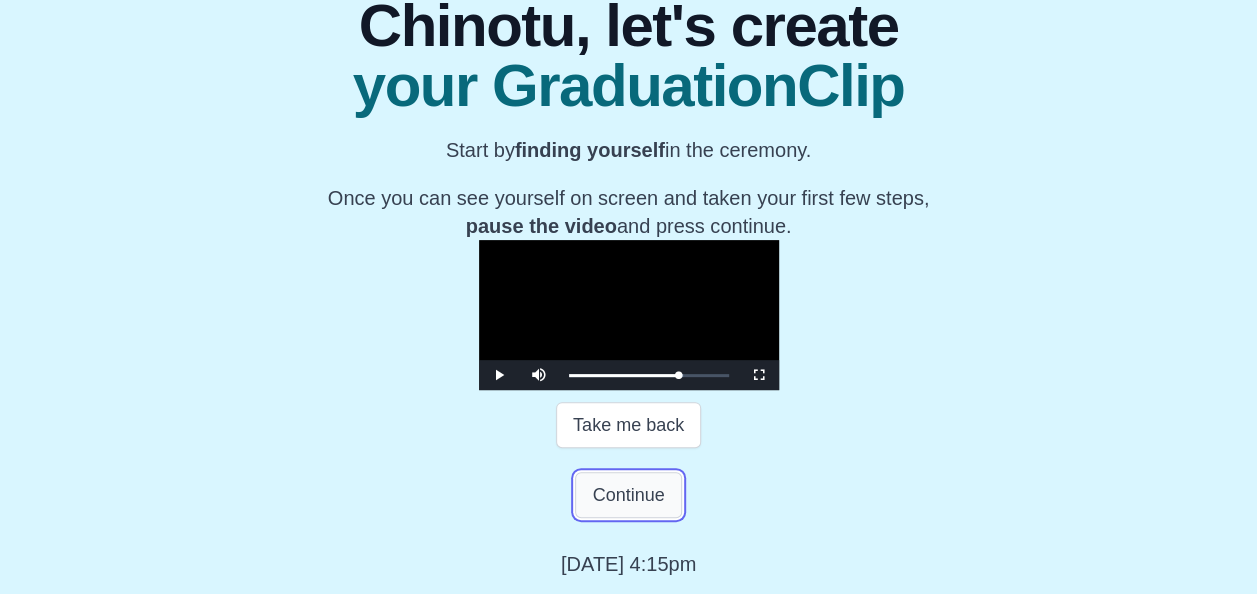 click on "Continue" at bounding box center (628, 495) 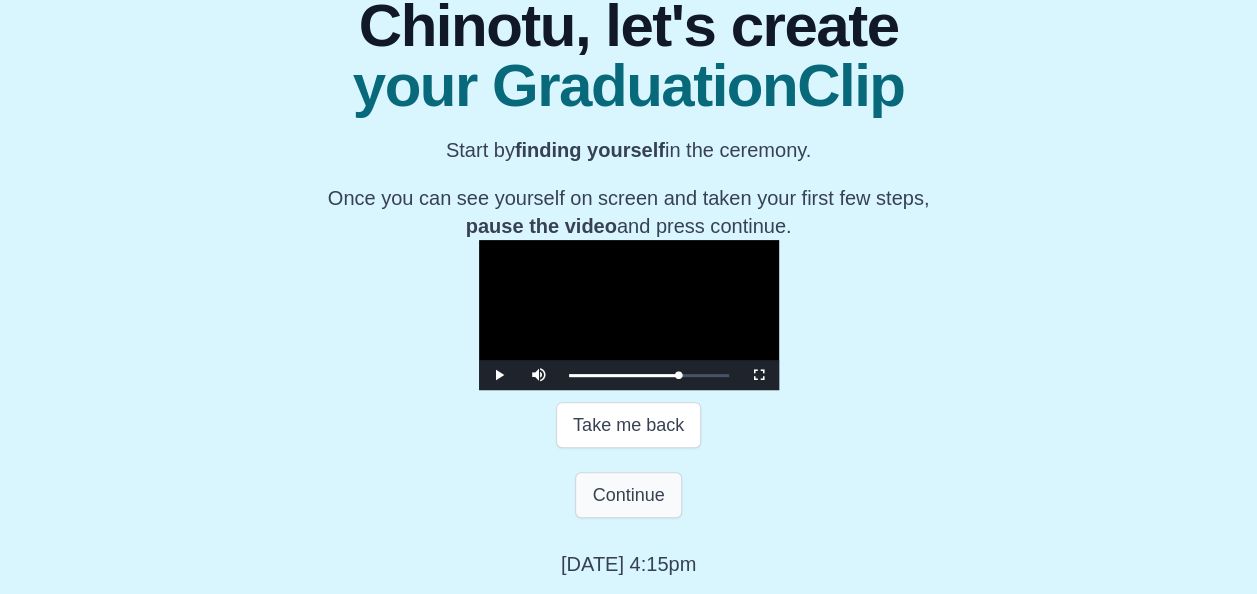 scroll, scrollTop: 56, scrollLeft: 0, axis: vertical 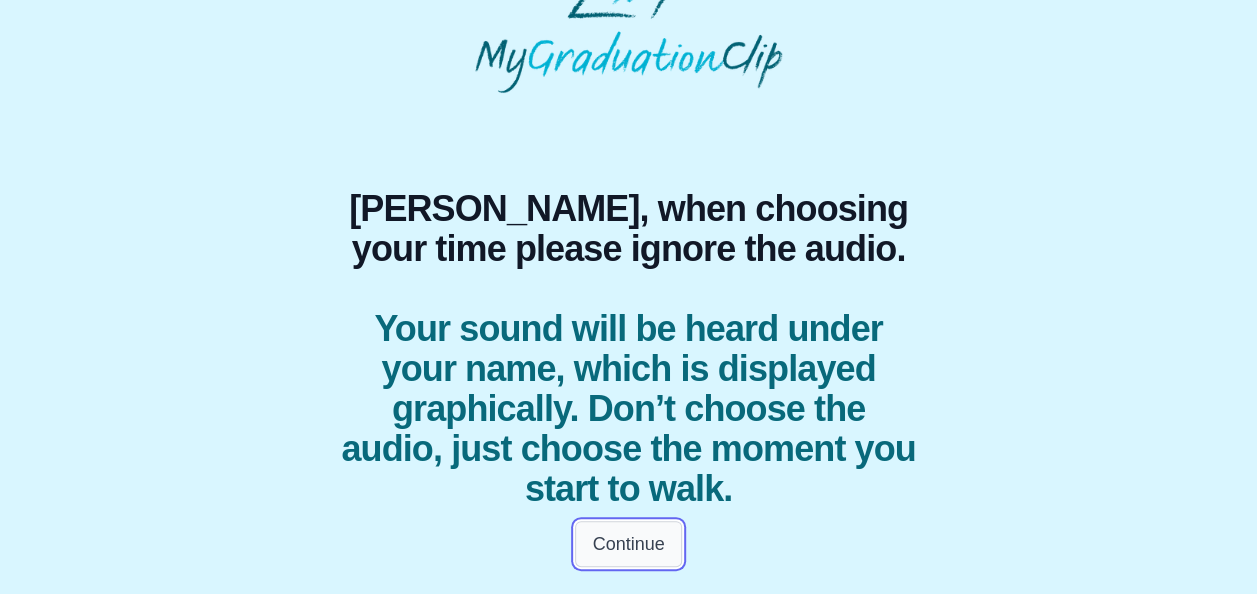 click on "Continue" at bounding box center [628, 544] 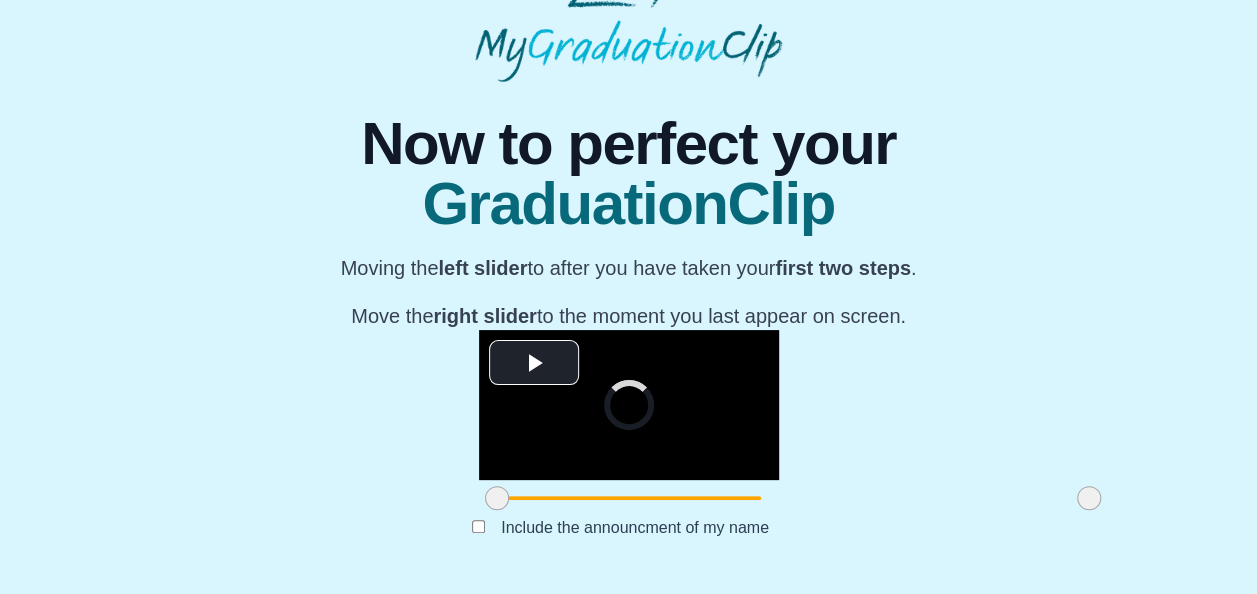scroll, scrollTop: 214, scrollLeft: 0, axis: vertical 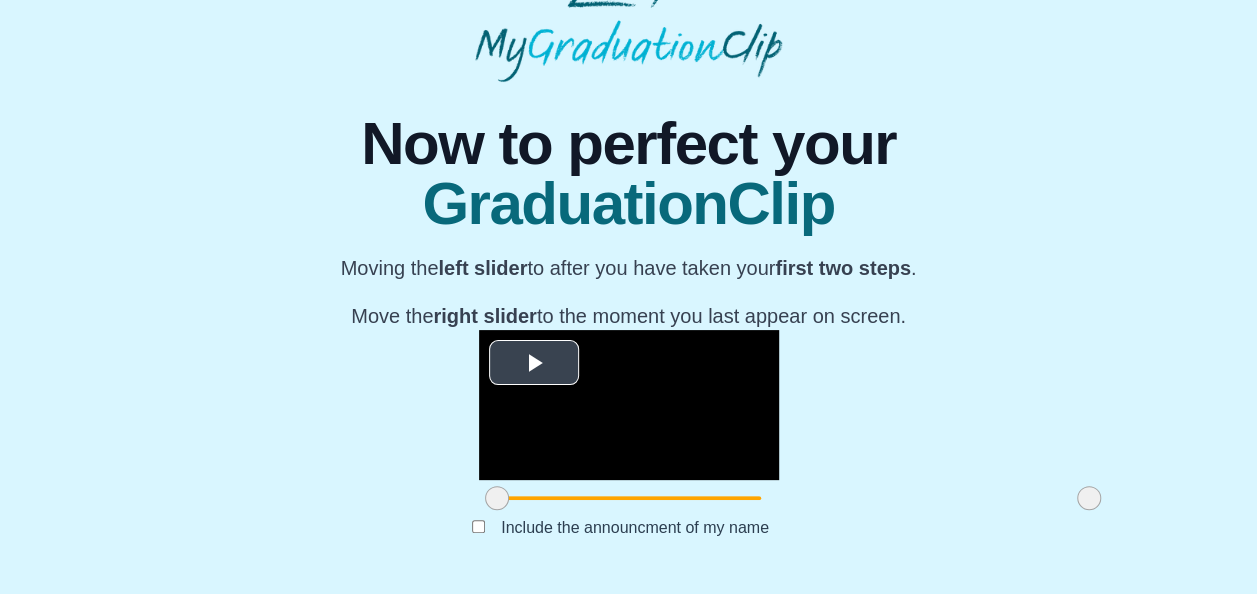 click at bounding box center [534, 363] 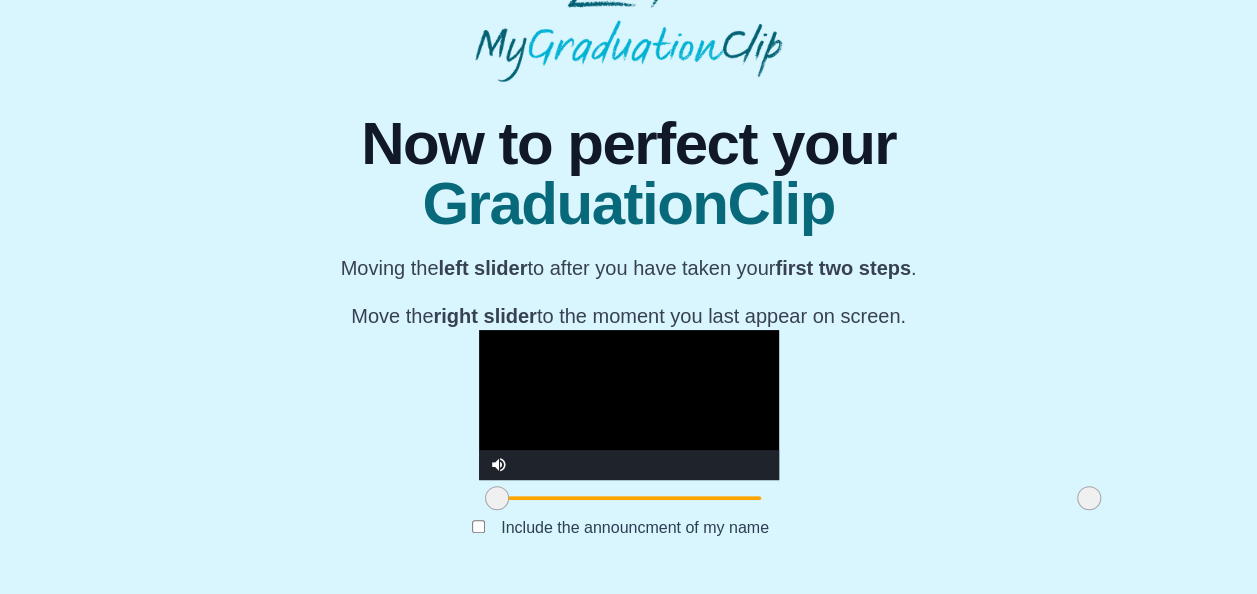 scroll, scrollTop: 270, scrollLeft: 0, axis: vertical 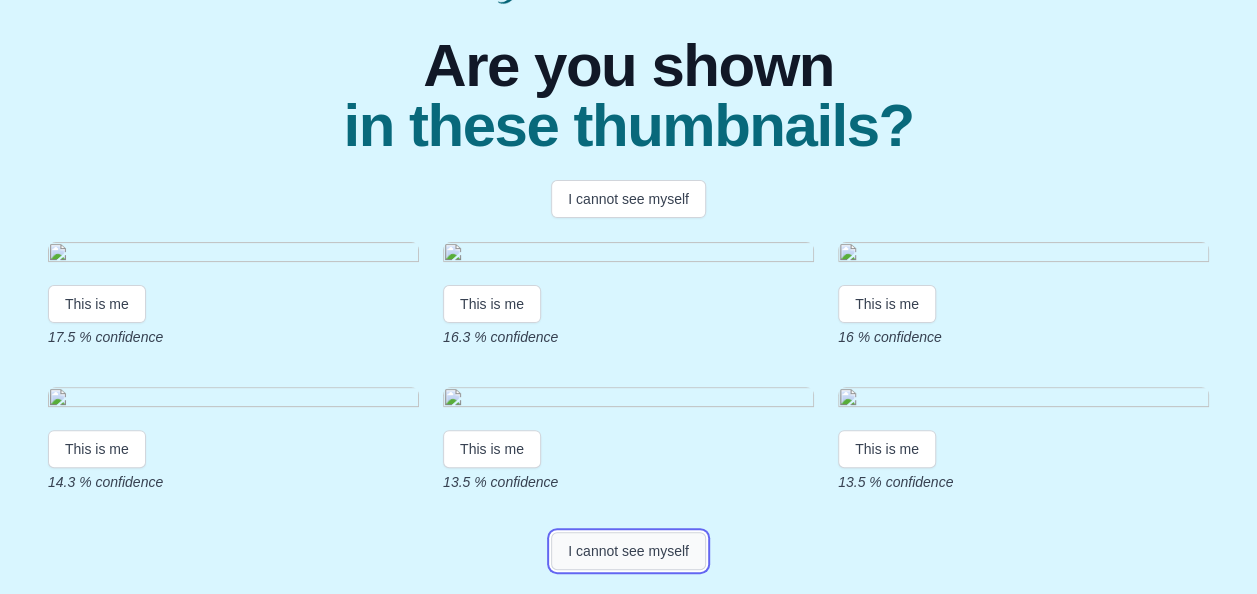 click on "I cannot see myself" at bounding box center [628, 551] 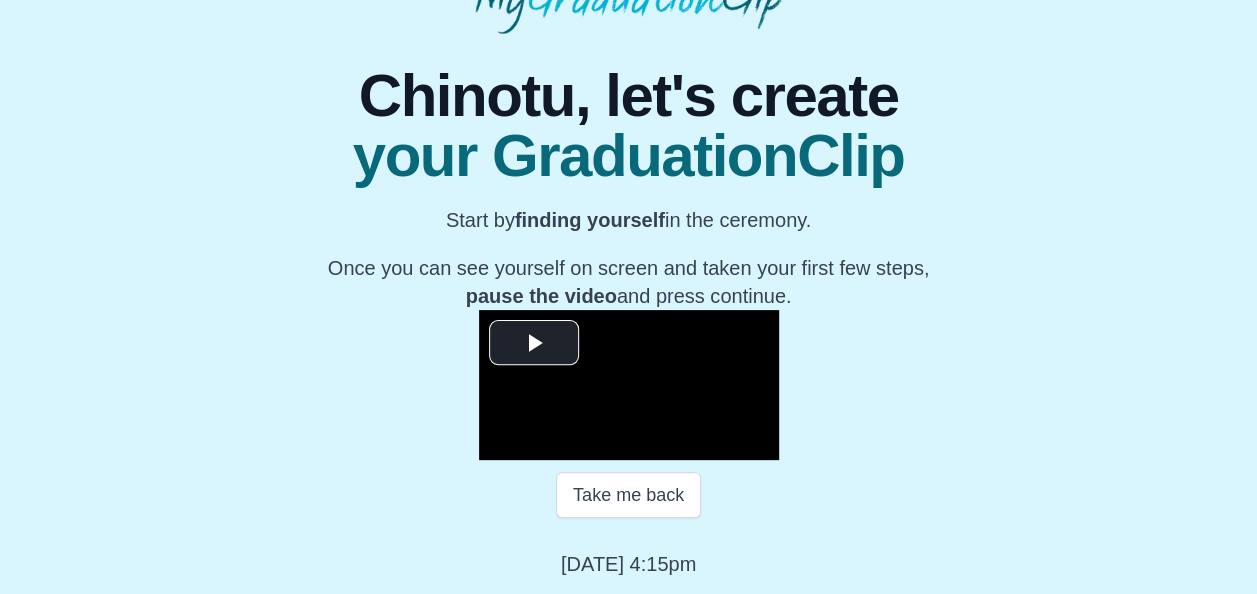 scroll, scrollTop: 214, scrollLeft: 0, axis: vertical 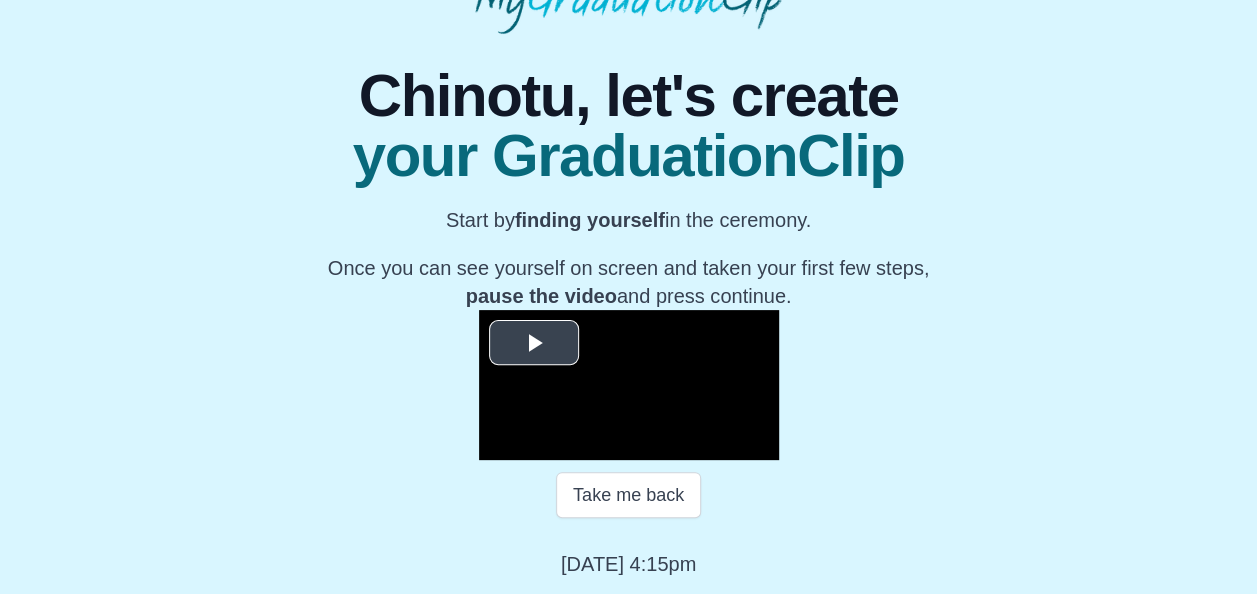click at bounding box center (534, 343) 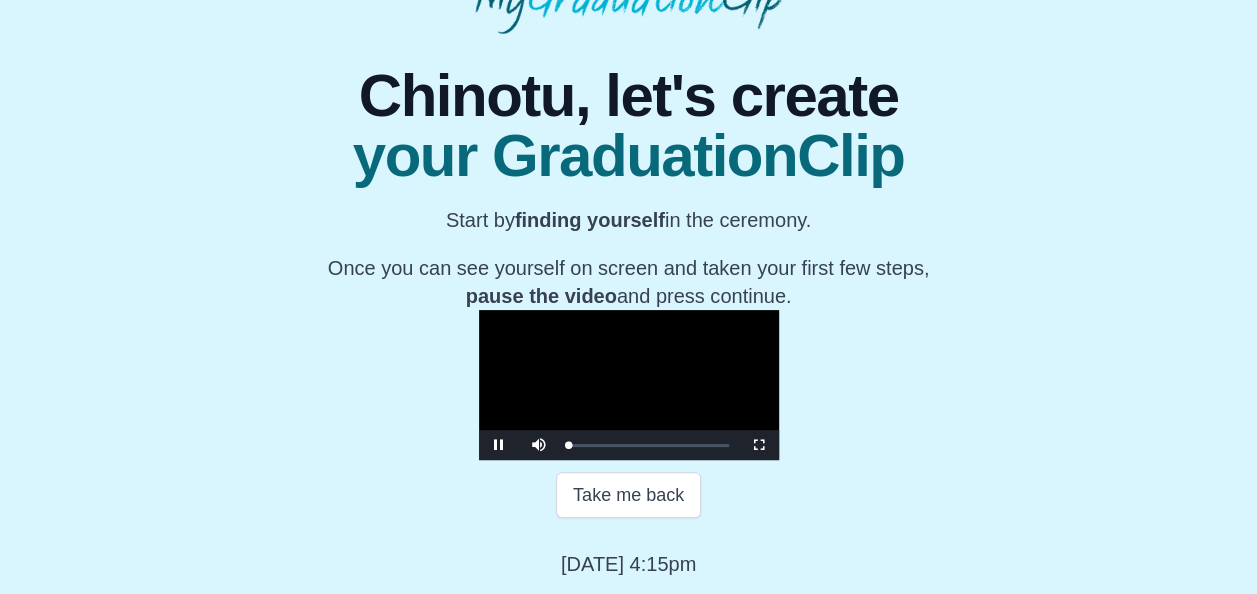 scroll, scrollTop: 378, scrollLeft: 0, axis: vertical 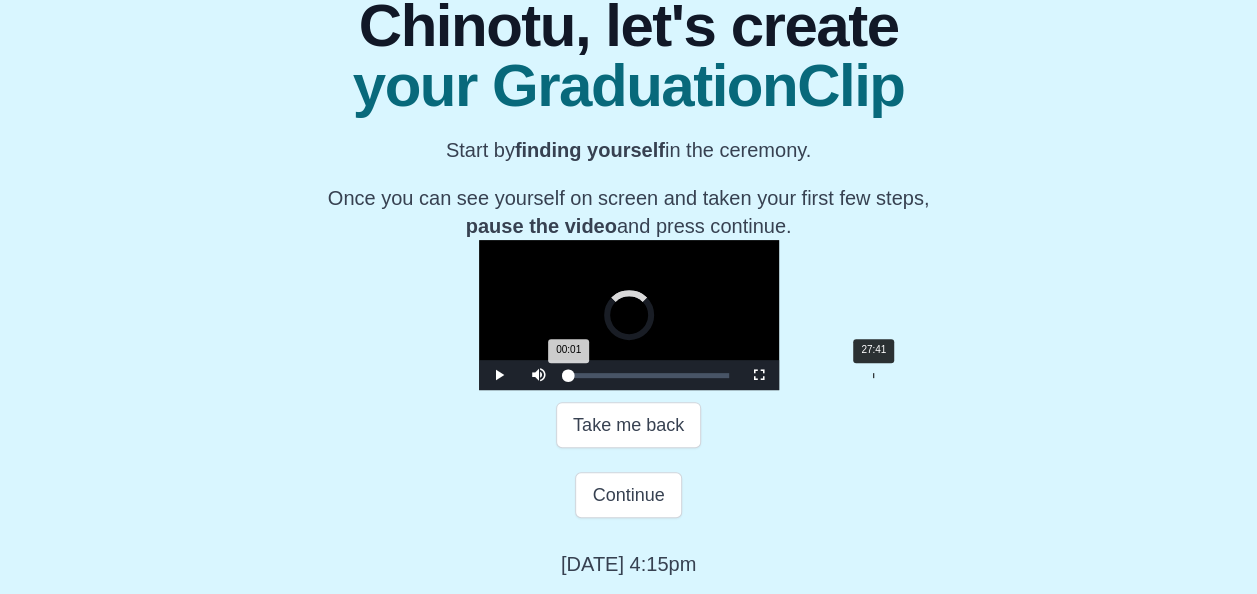 click on "27:41" at bounding box center (873, 375) 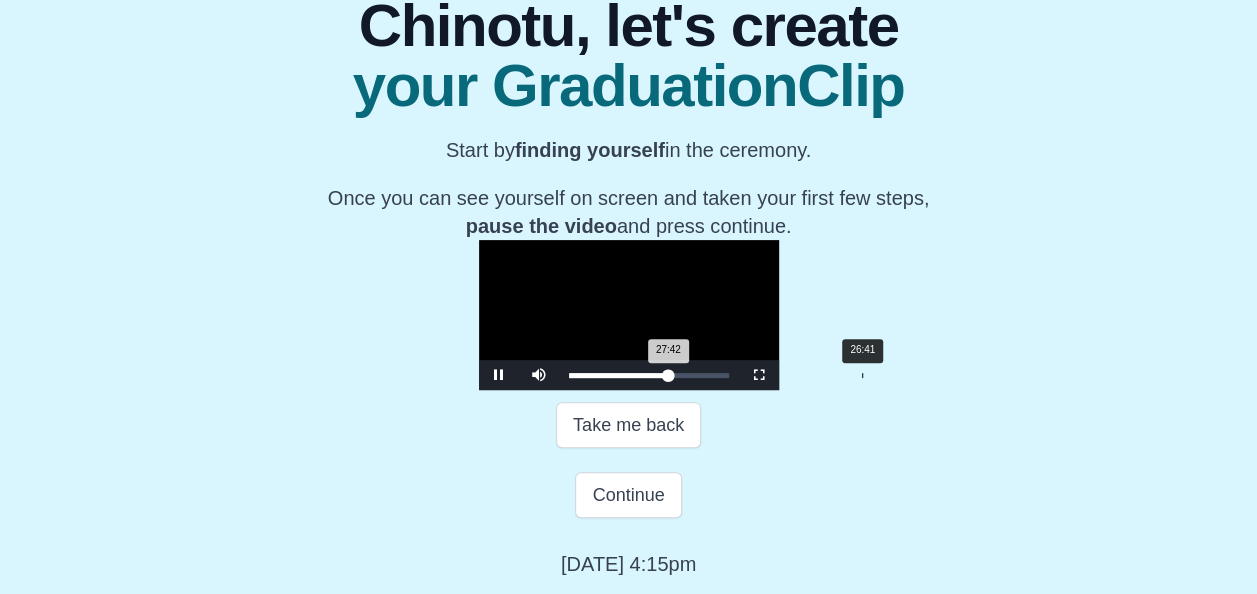 click on "26:41" at bounding box center [862, 375] 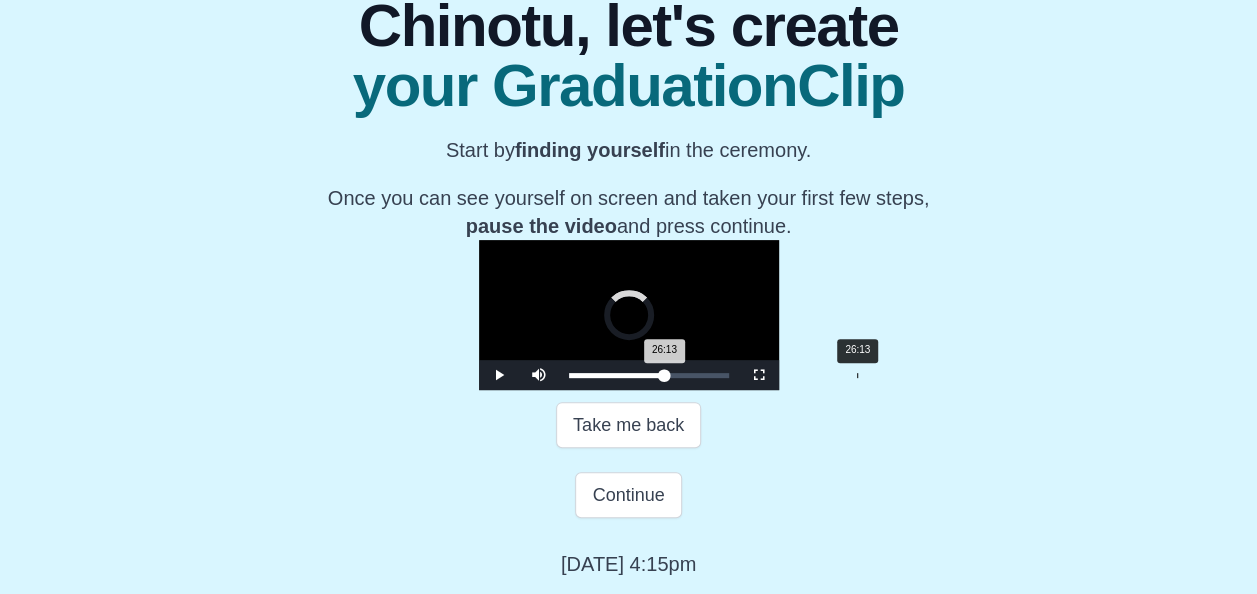 click on "26:13 Progress : 0%" at bounding box center (617, 375) 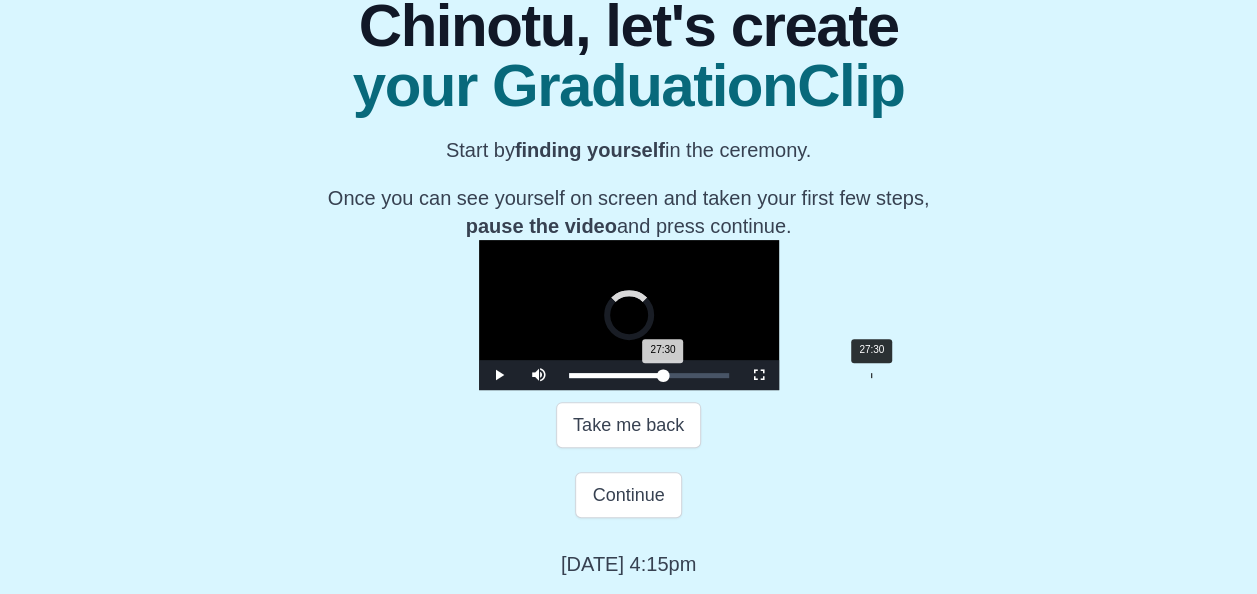 click on "Loaded : 0% 27:30 27:30 Progress : 0%" at bounding box center [649, 375] 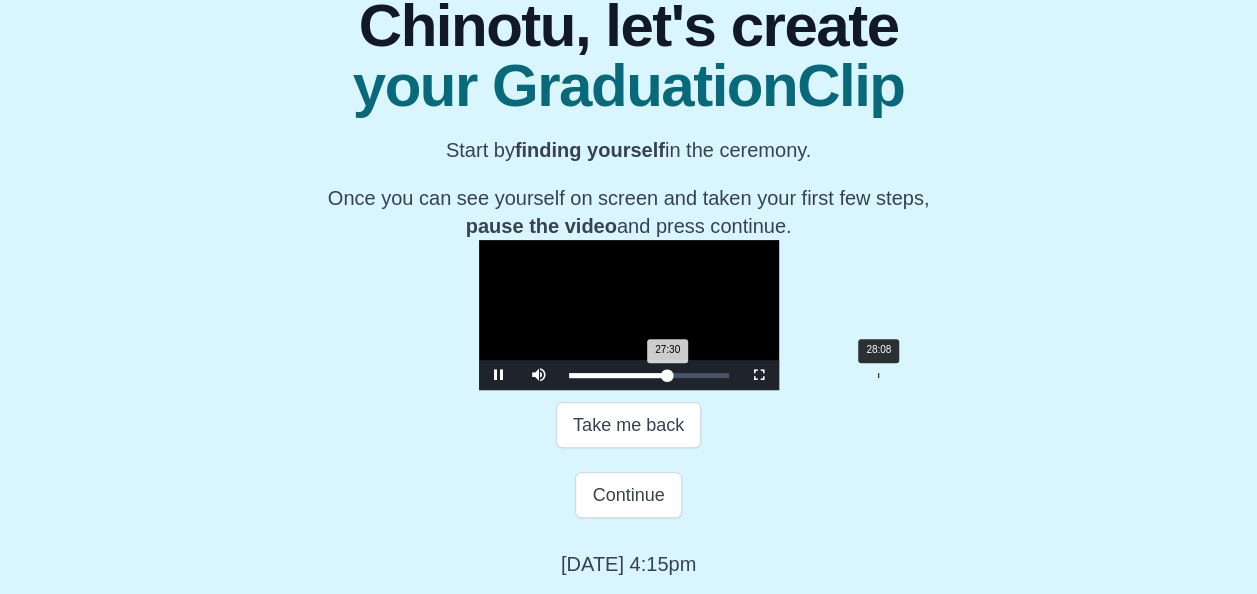 click on "27:30 Progress : 0%" at bounding box center (618, 375) 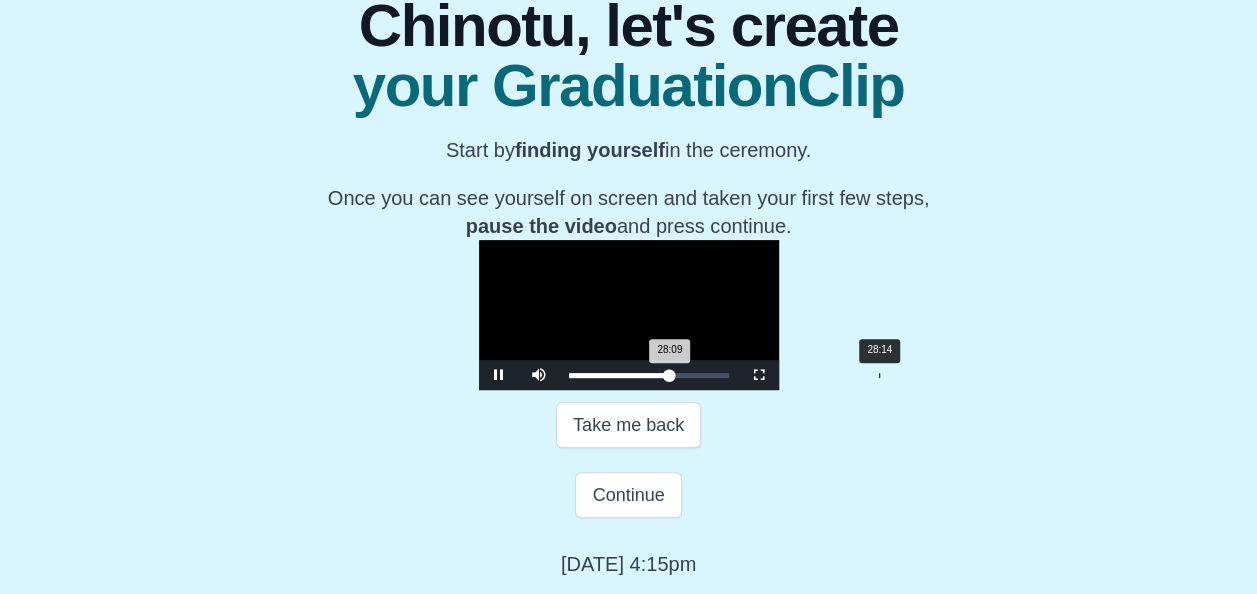 click on "28:09 Progress : 0%" at bounding box center (619, 375) 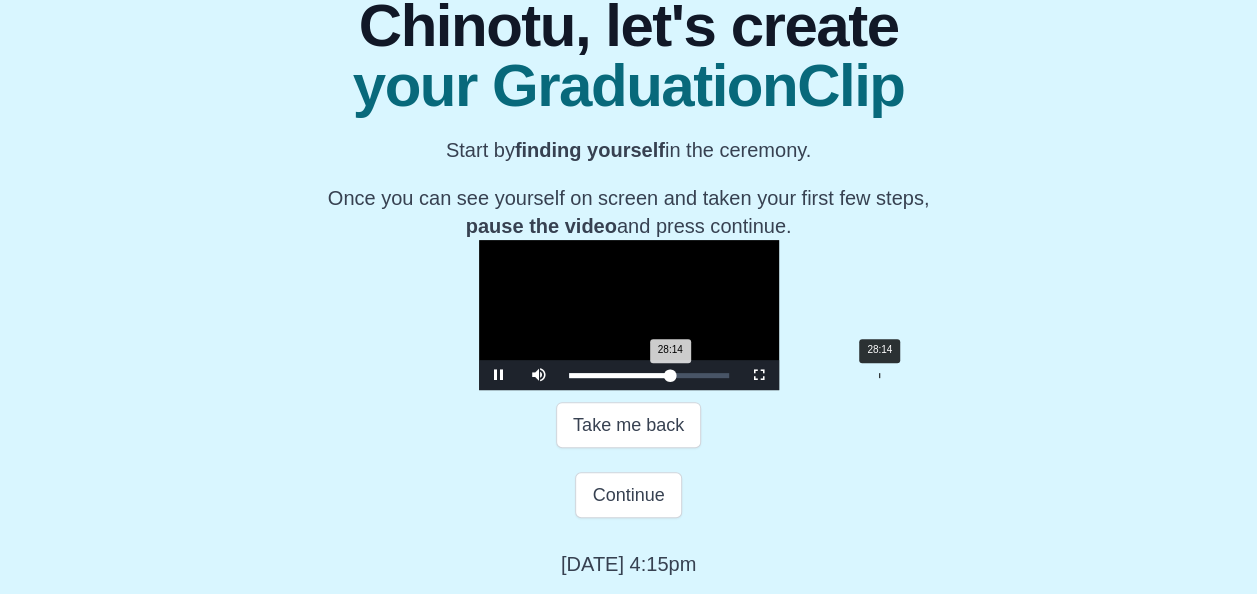 click on "28:14 Progress : 0%" at bounding box center (620, 375) 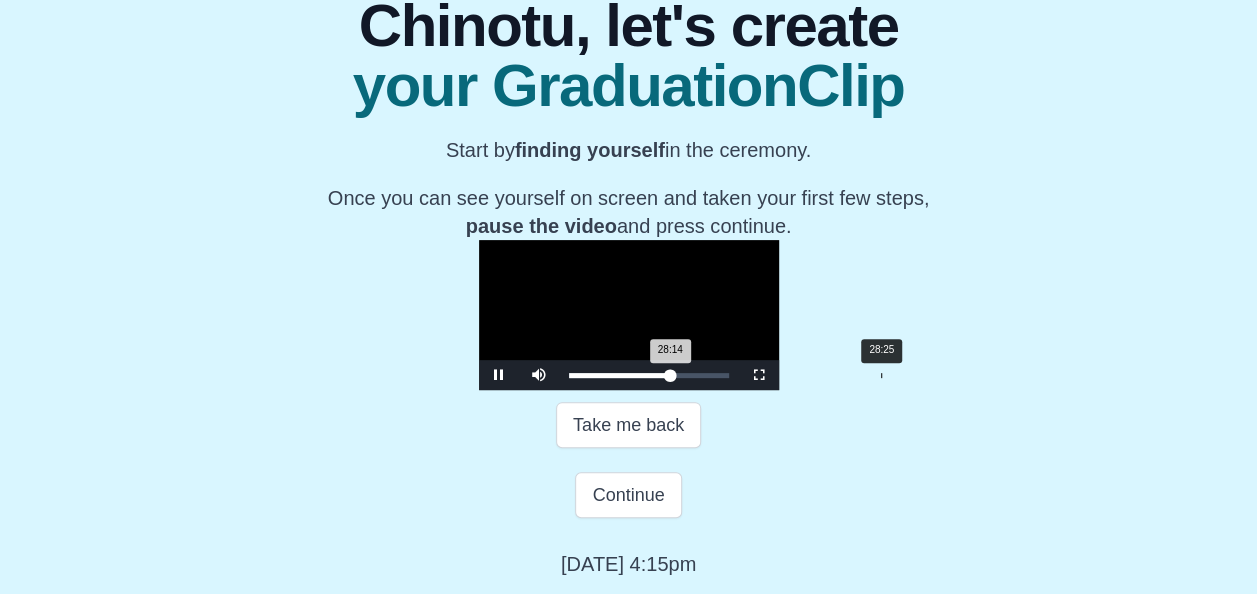 click on "28:14 Progress : 0%" at bounding box center (620, 375) 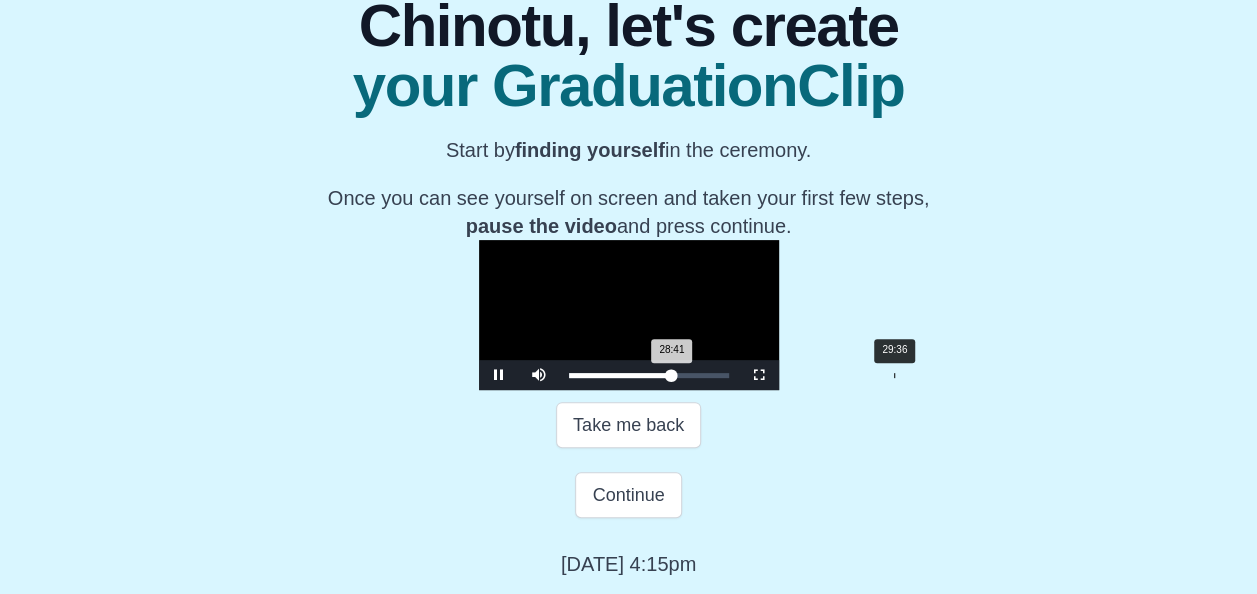 click on "29:36" at bounding box center (894, 375) 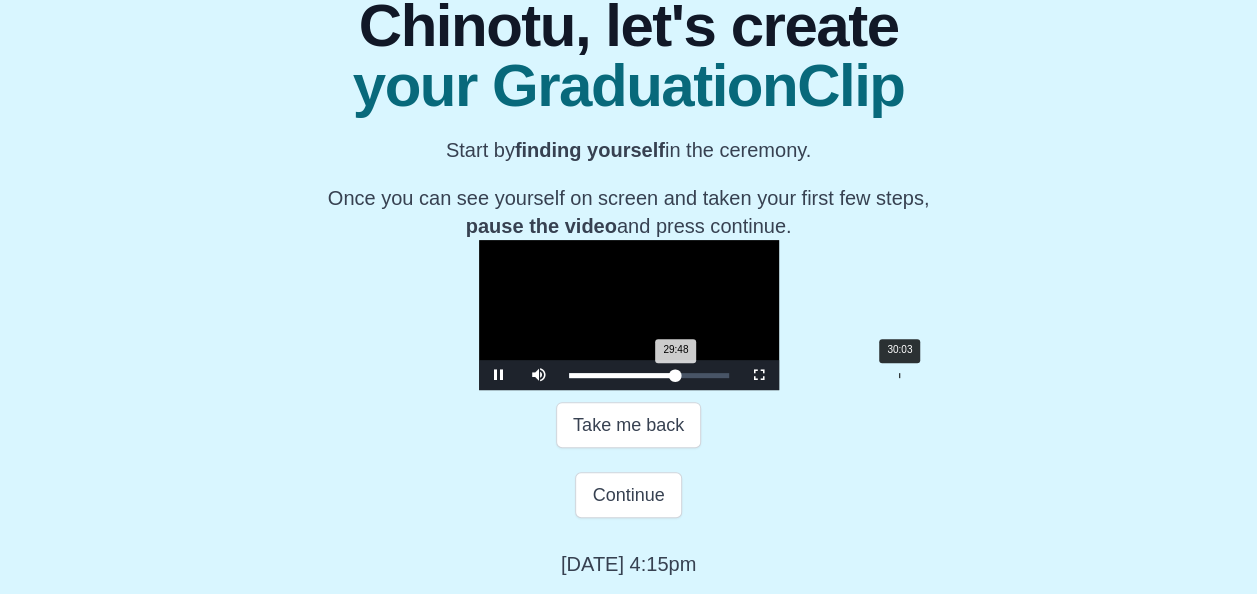 click on "29:48 Progress : 0%" at bounding box center (622, 375) 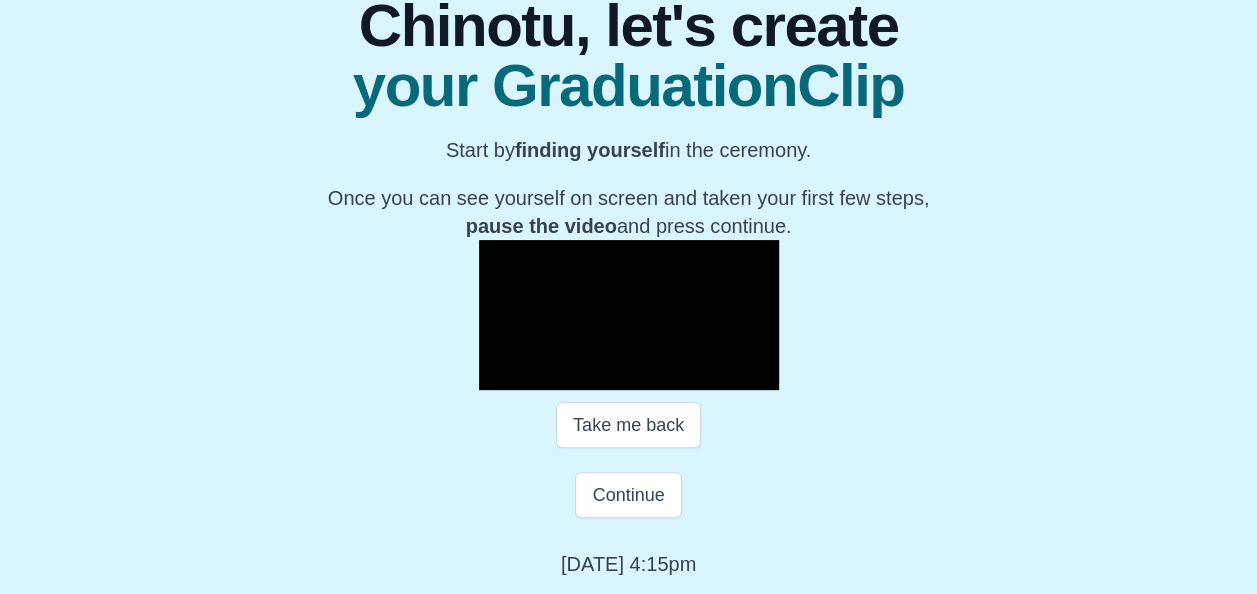 click at bounding box center (499, 375) 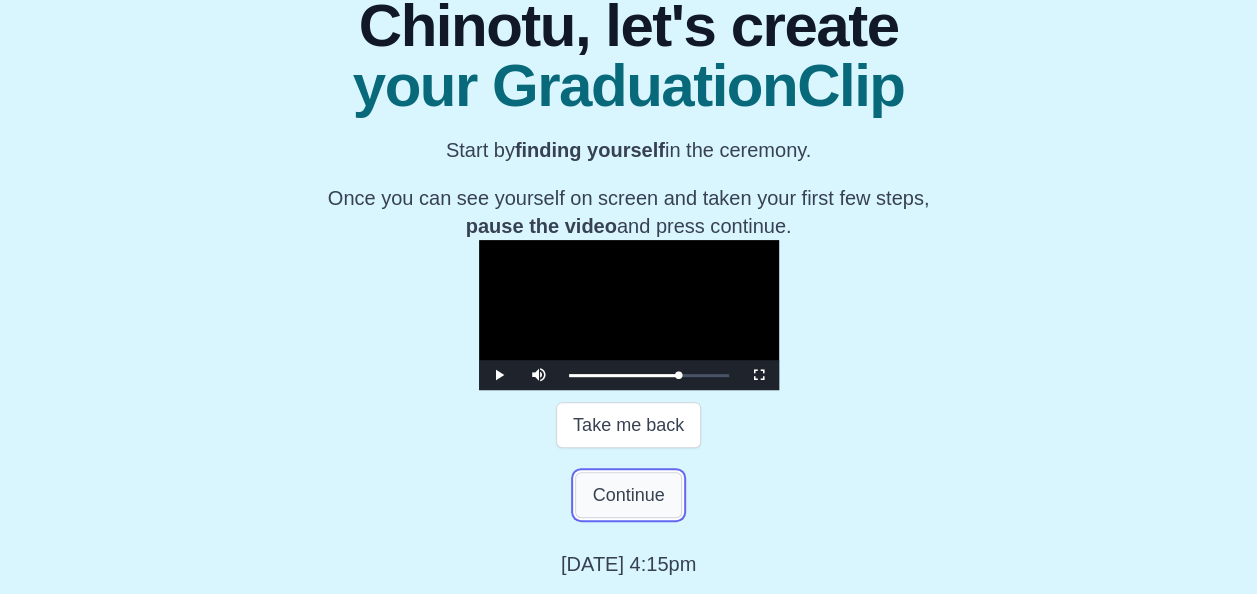 click on "Continue" at bounding box center (628, 495) 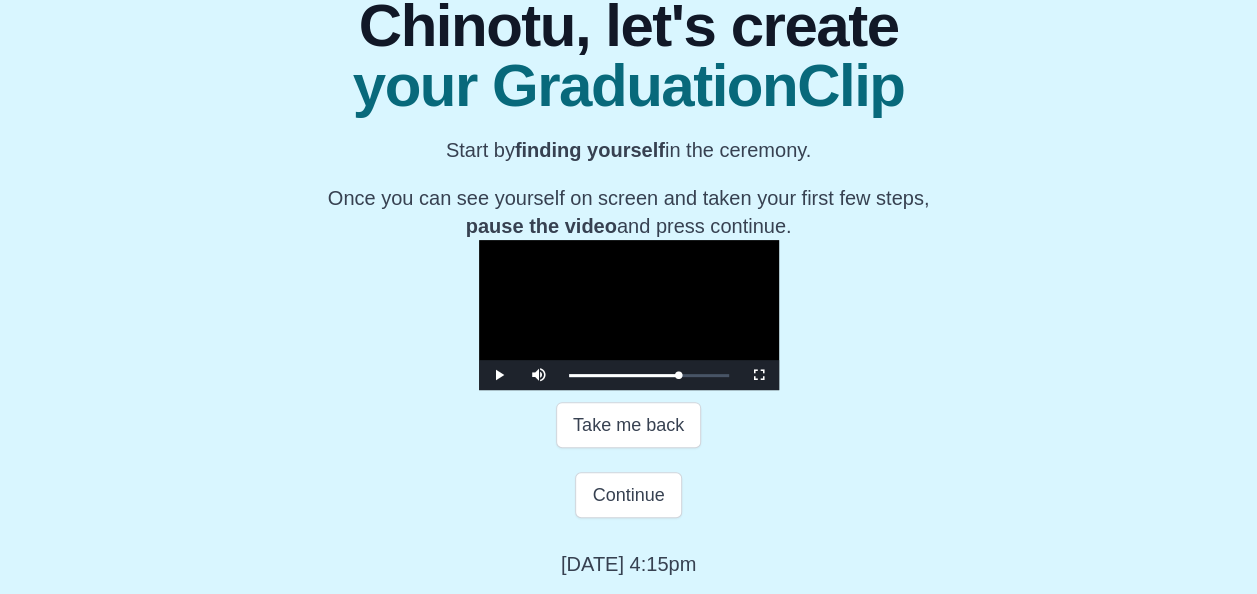 scroll, scrollTop: 56, scrollLeft: 0, axis: vertical 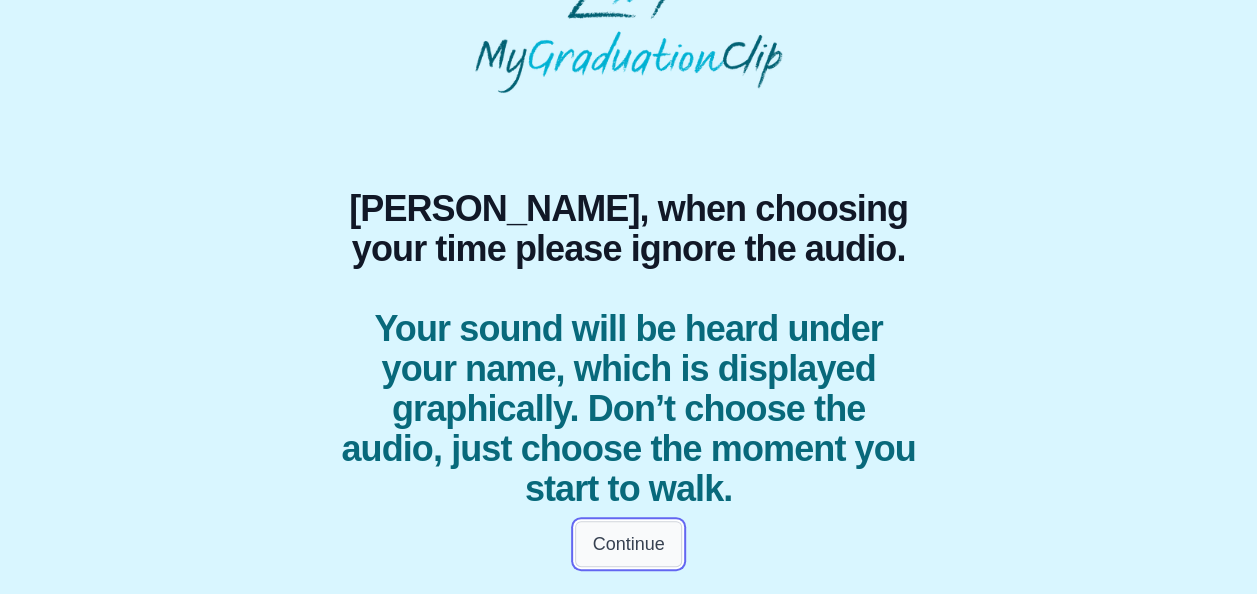 click on "Continue" at bounding box center [628, 544] 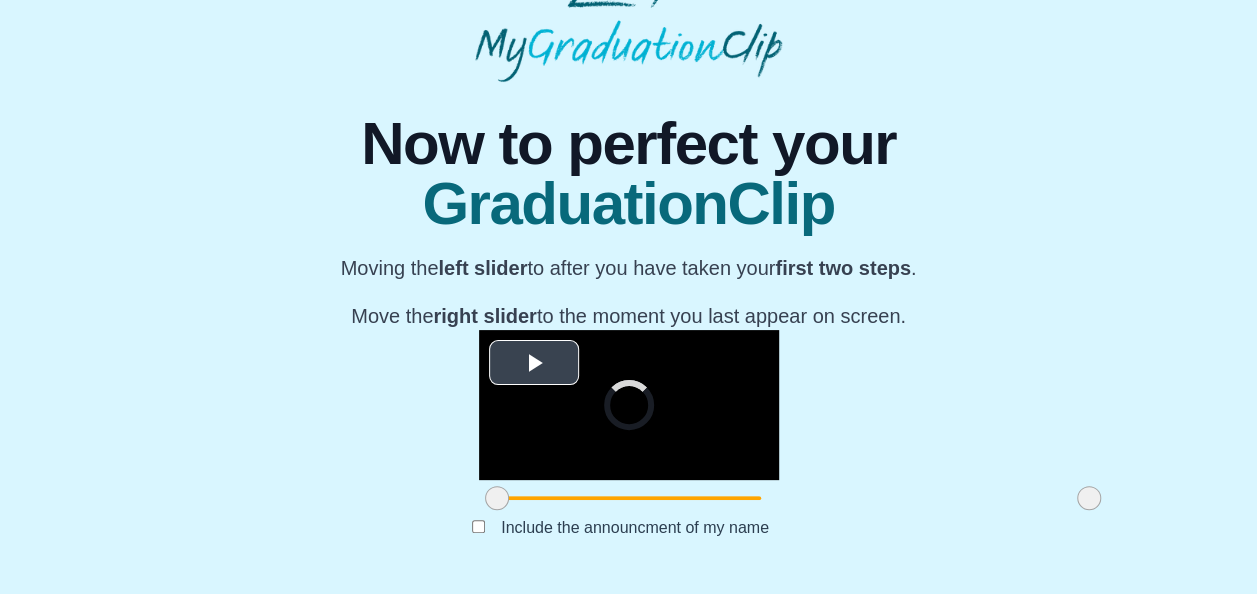 scroll, scrollTop: 212, scrollLeft: 0, axis: vertical 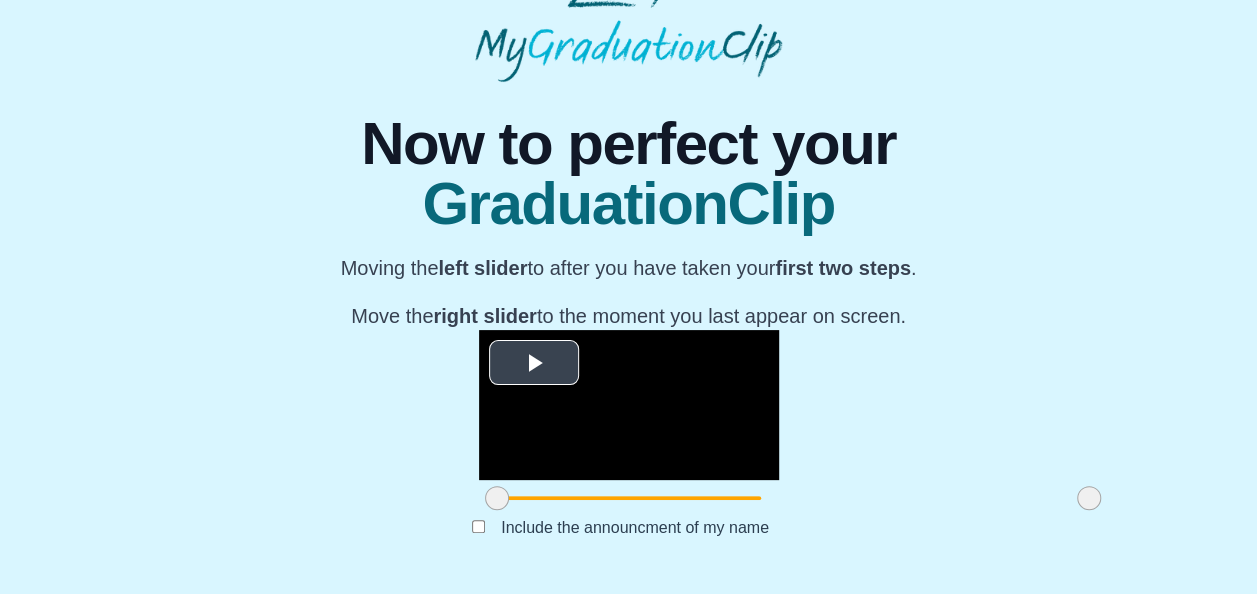 click at bounding box center (534, 363) 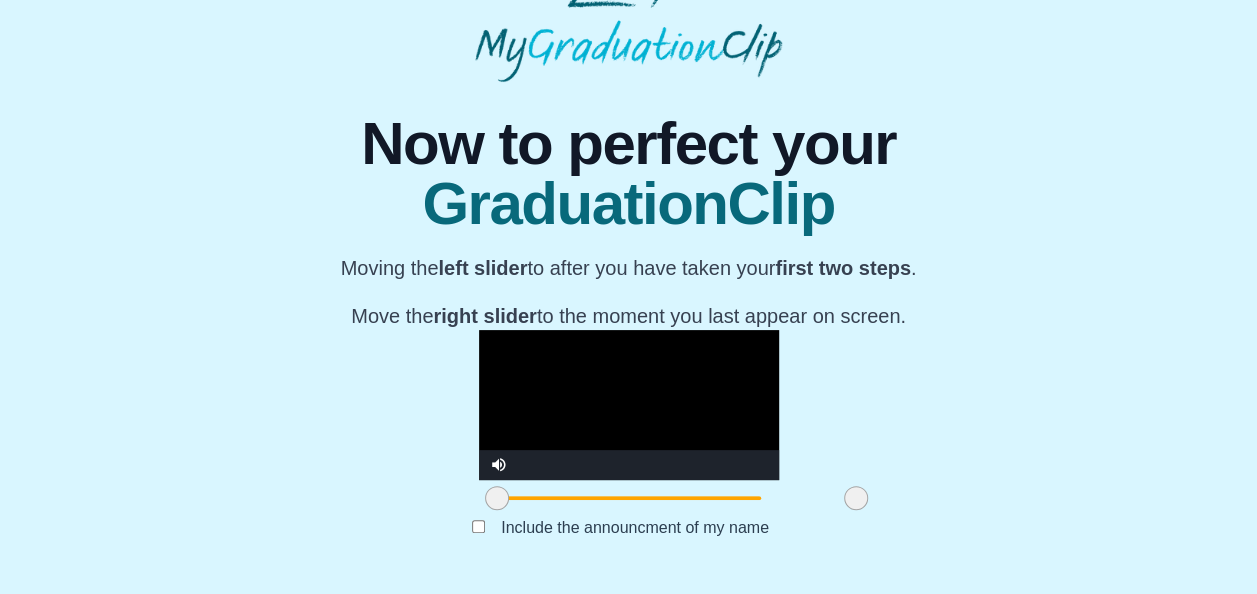 drag, startPoint x: 929, startPoint y: 552, endPoint x: 698, endPoint y: 547, distance: 231.05411 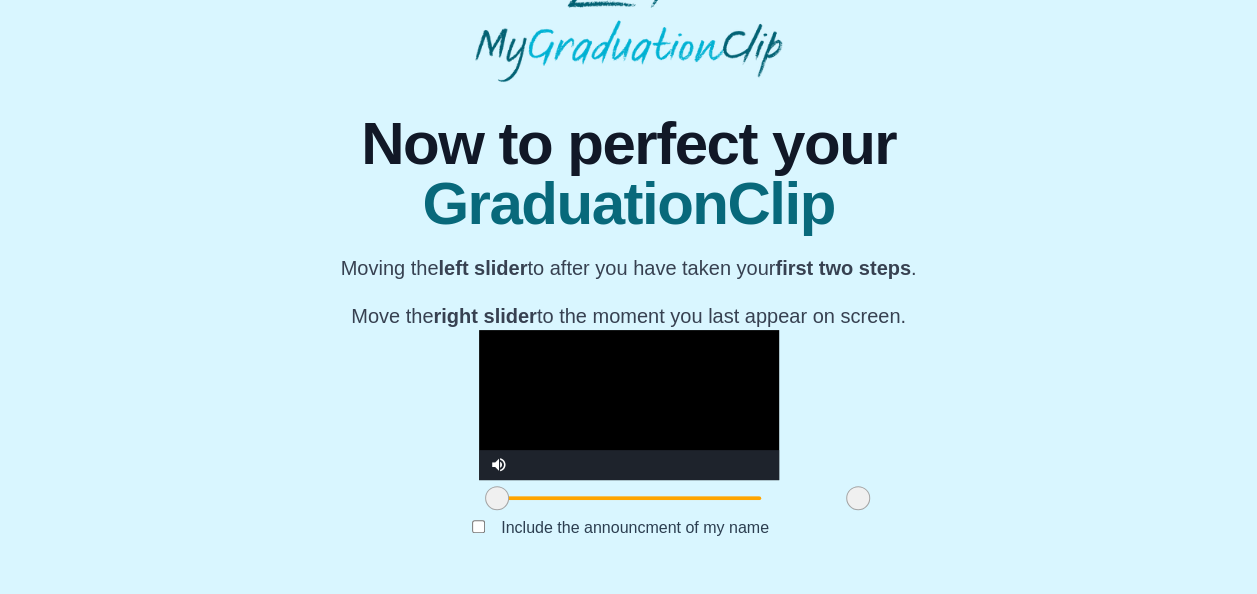 scroll, scrollTop: 270, scrollLeft: 0, axis: vertical 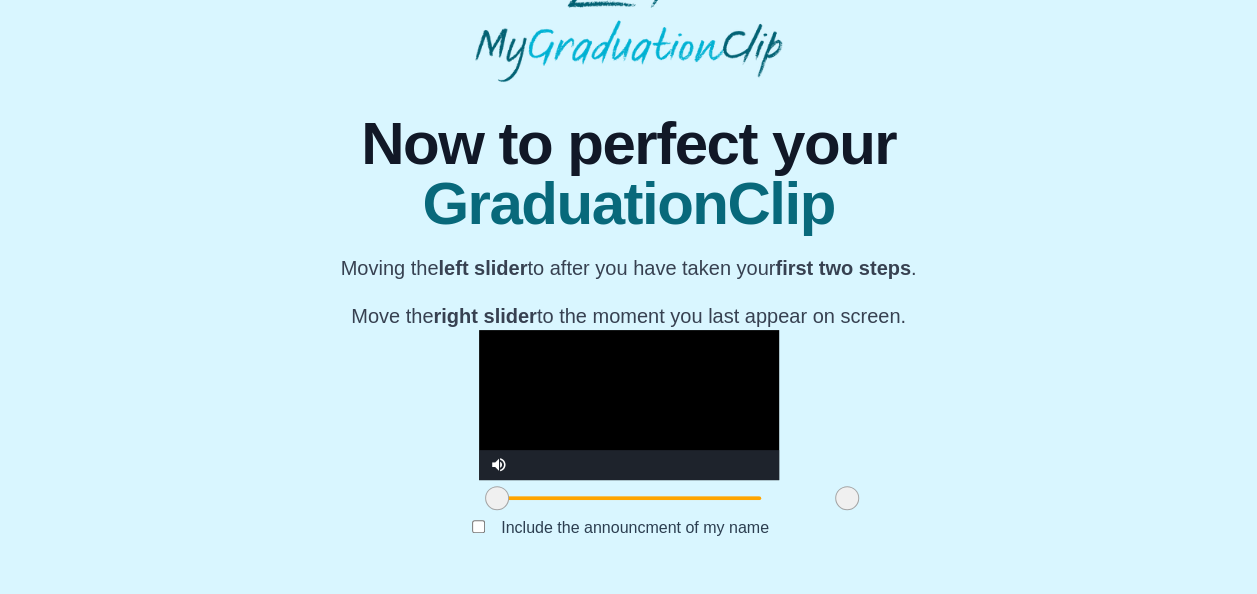 drag, startPoint x: 686, startPoint y: 497, endPoint x: 675, endPoint y: 504, distance: 13.038404 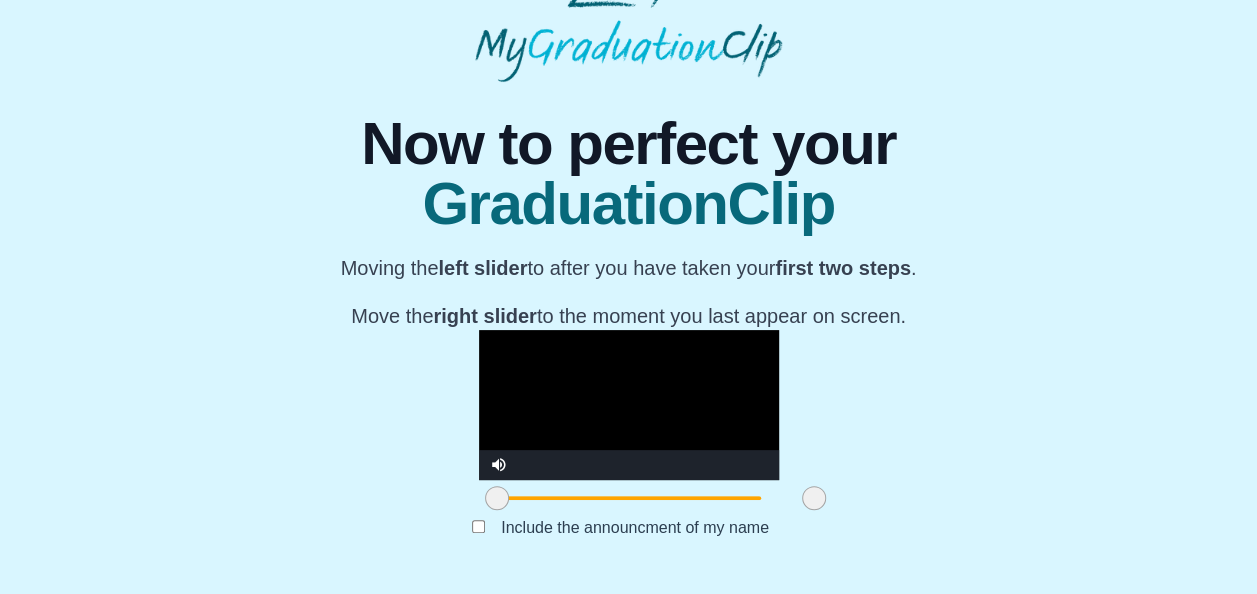 drag, startPoint x: 686, startPoint y: 498, endPoint x: 654, endPoint y: 496, distance: 32.06244 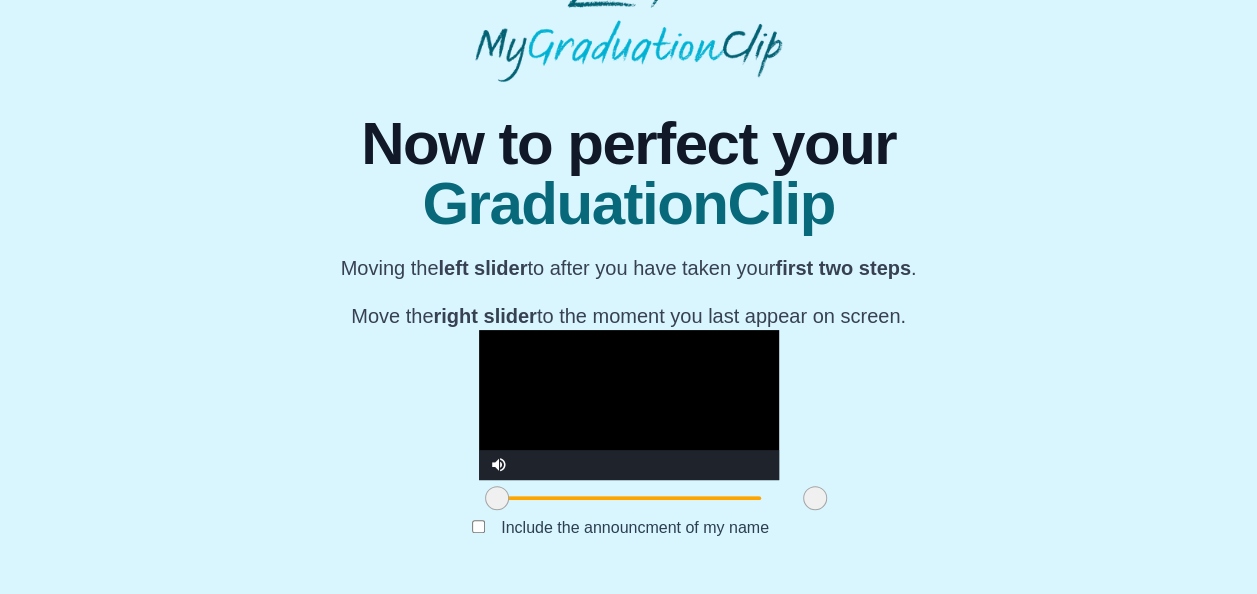 click at bounding box center (629, 405) 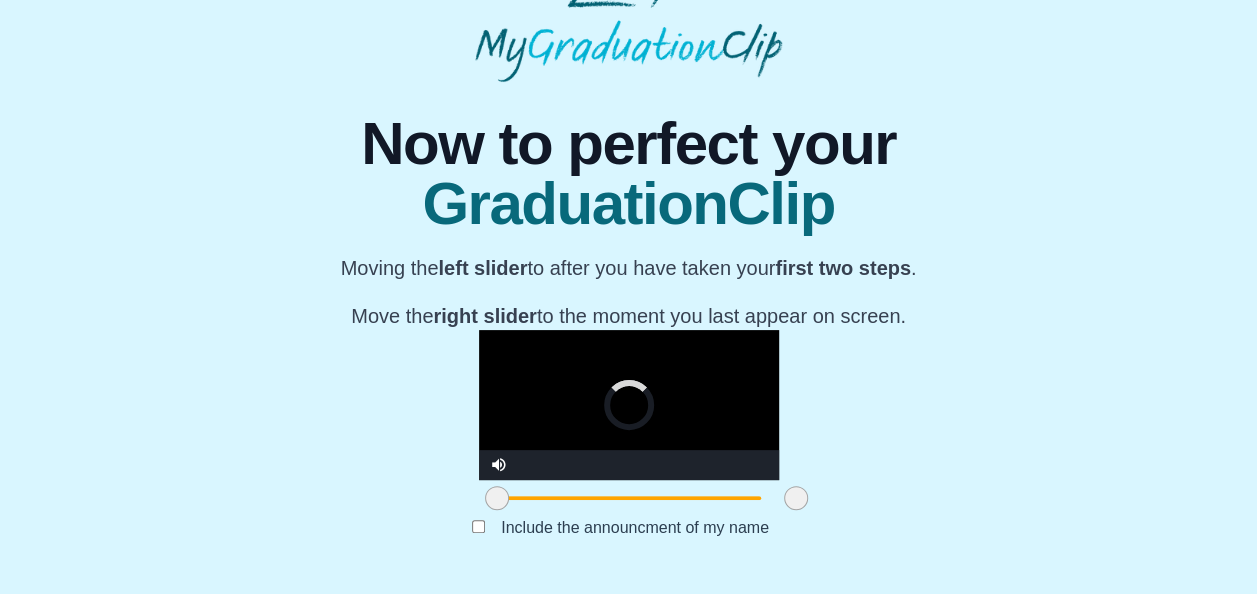 drag, startPoint x: 640, startPoint y: 494, endPoint x: 619, endPoint y: 493, distance: 21.023796 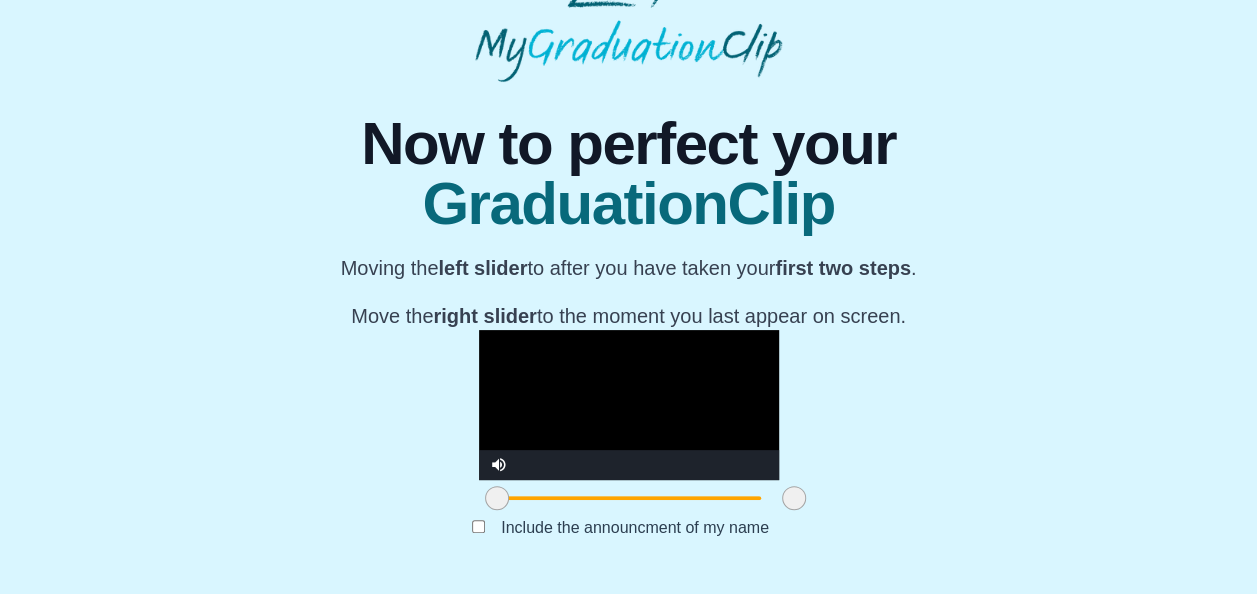 click at bounding box center [629, 405] 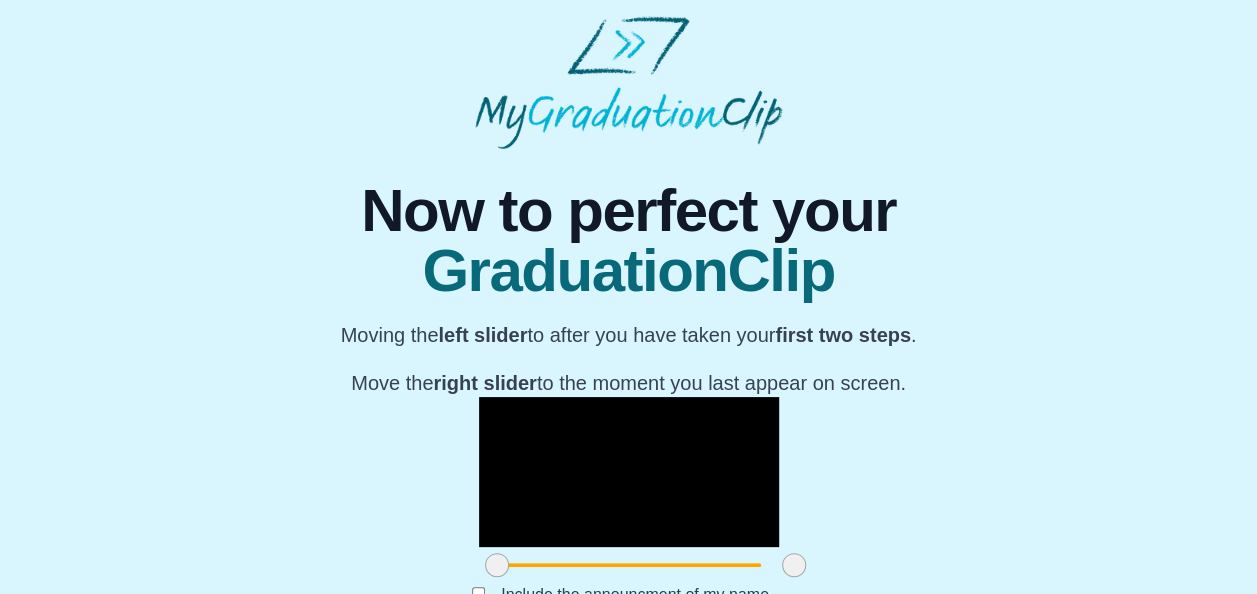 scroll, scrollTop: 270, scrollLeft: 0, axis: vertical 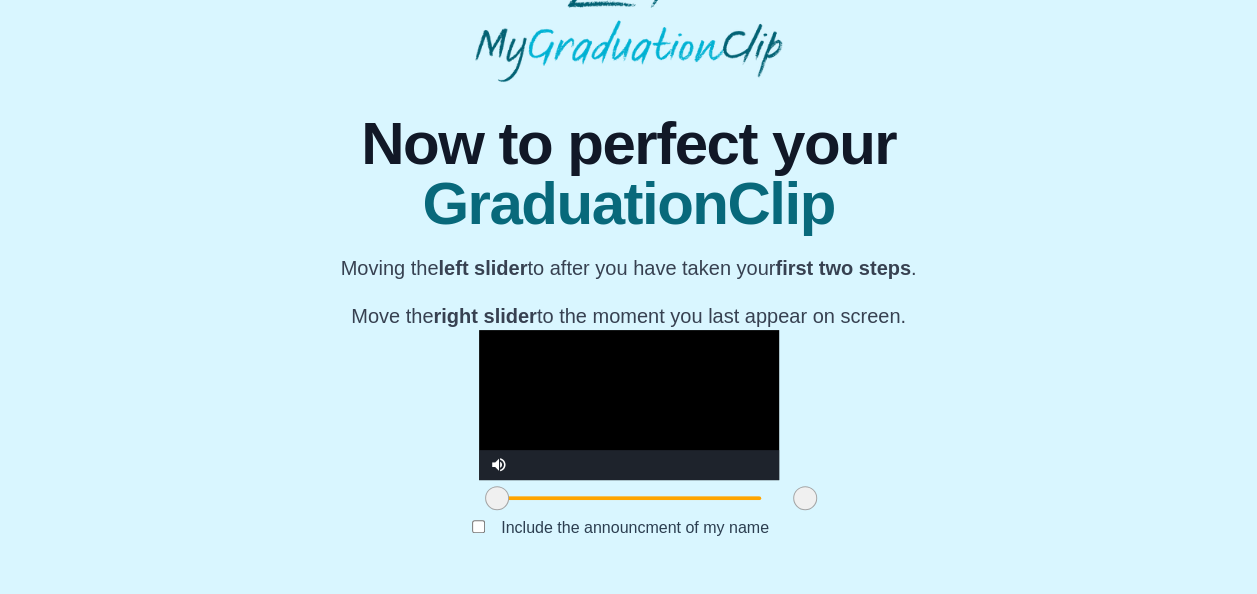 drag, startPoint x: 629, startPoint y: 498, endPoint x: 640, endPoint y: 507, distance: 14.21267 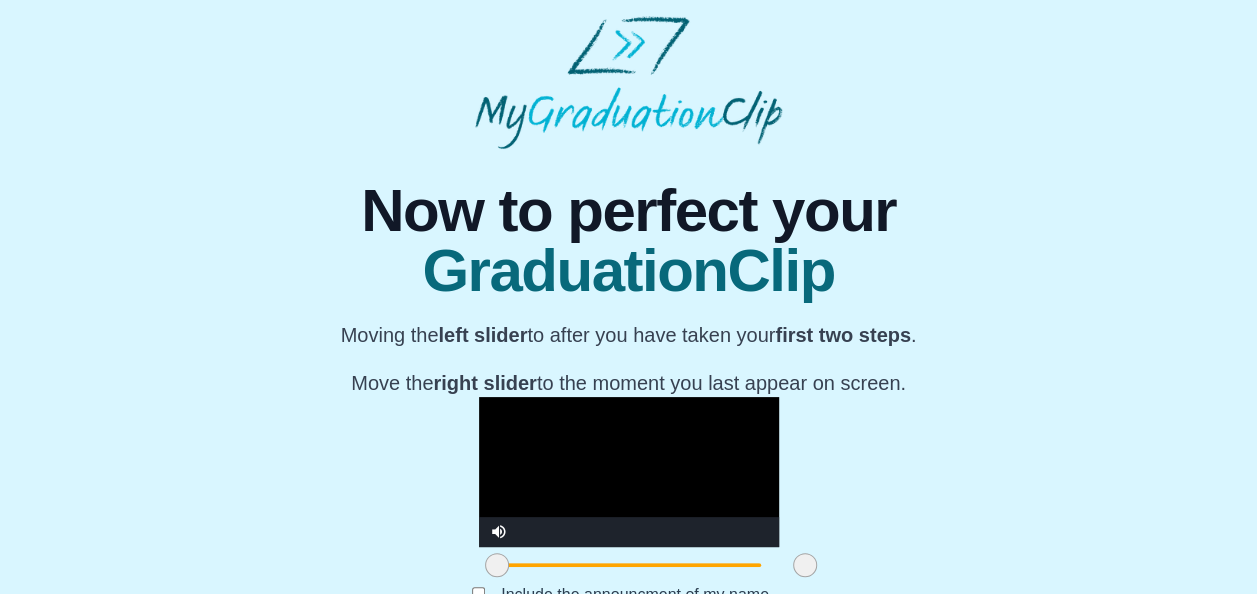 scroll, scrollTop: 270, scrollLeft: 0, axis: vertical 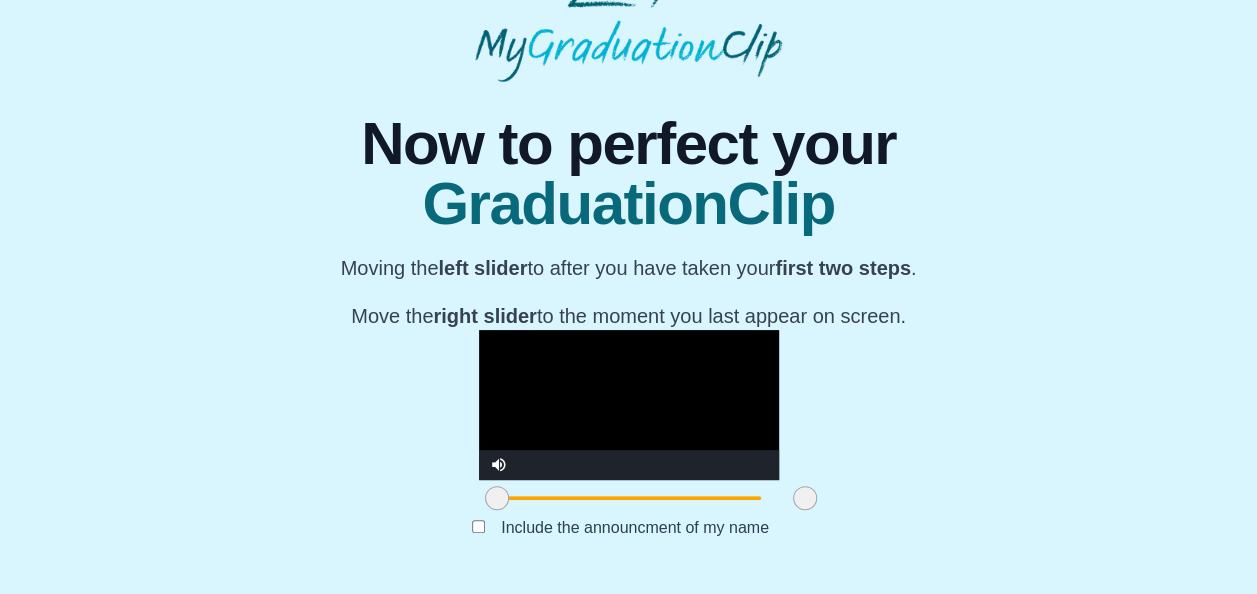 click at bounding box center [629, 405] 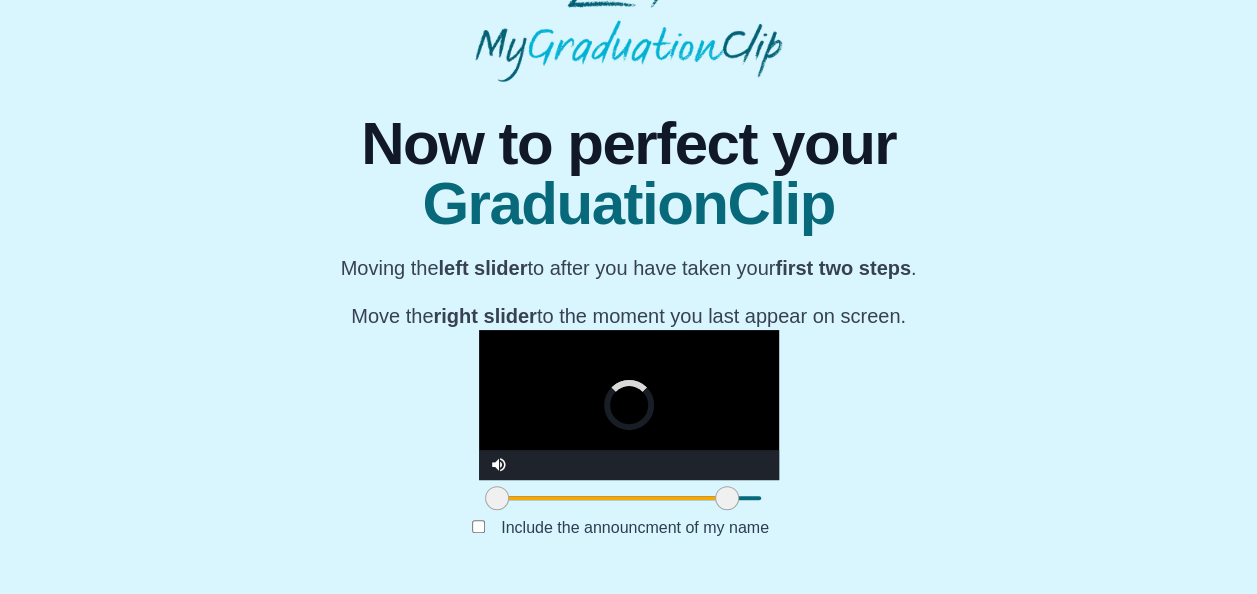 drag, startPoint x: 629, startPoint y: 498, endPoint x: 554, endPoint y: 484, distance: 76.29548 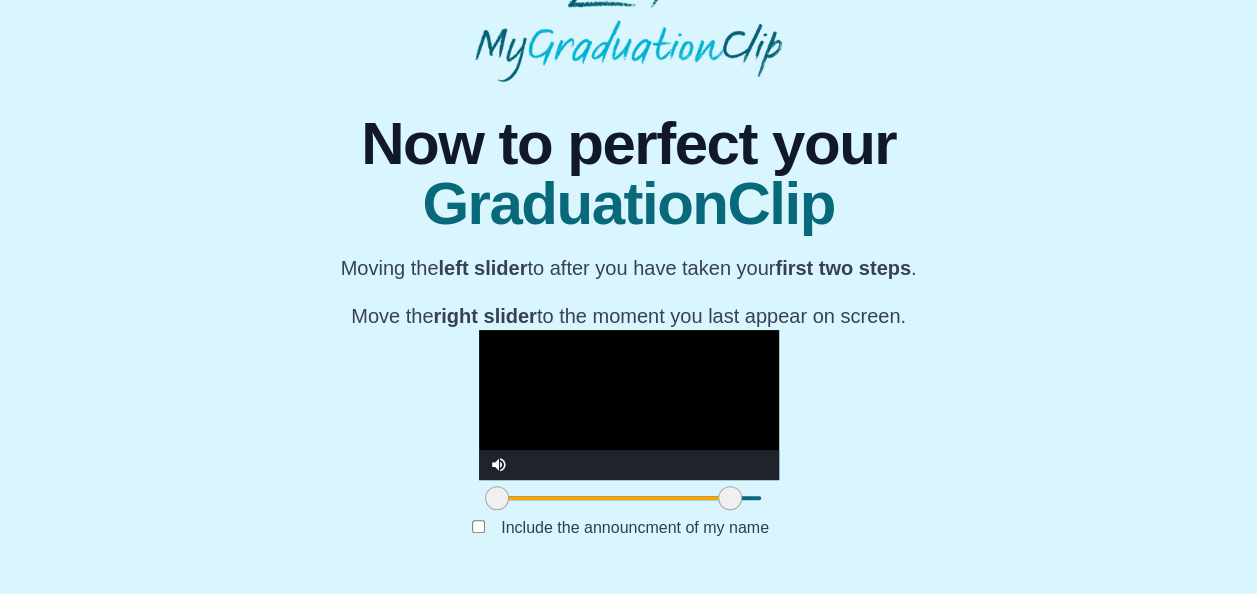 click at bounding box center [629, 405] 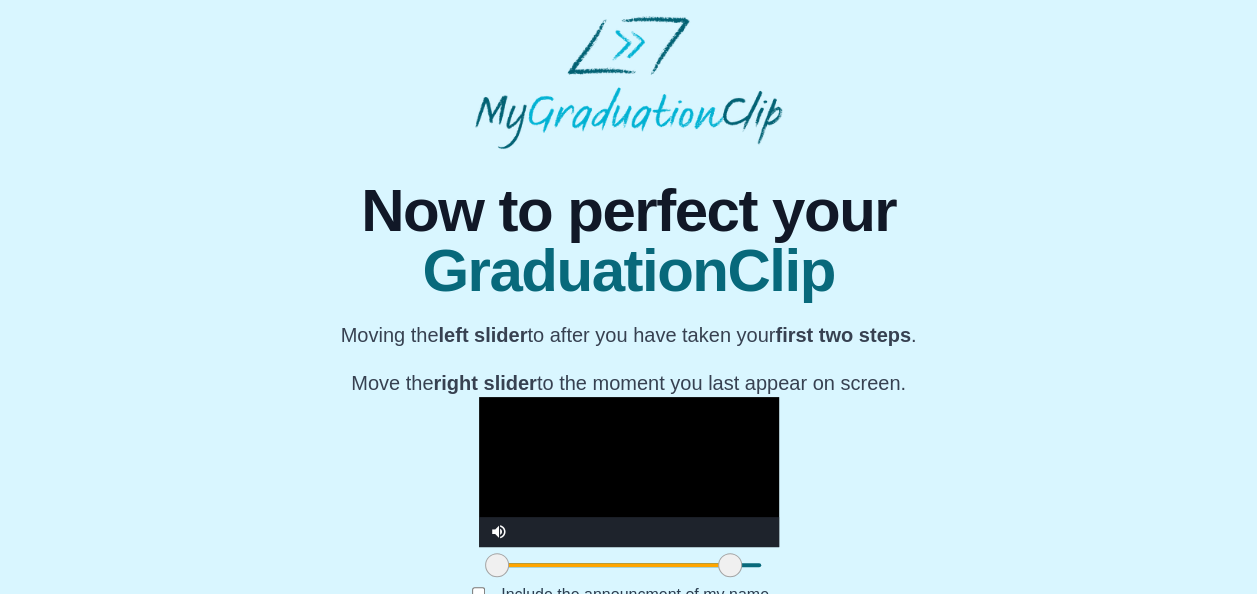 scroll, scrollTop: 270, scrollLeft: 0, axis: vertical 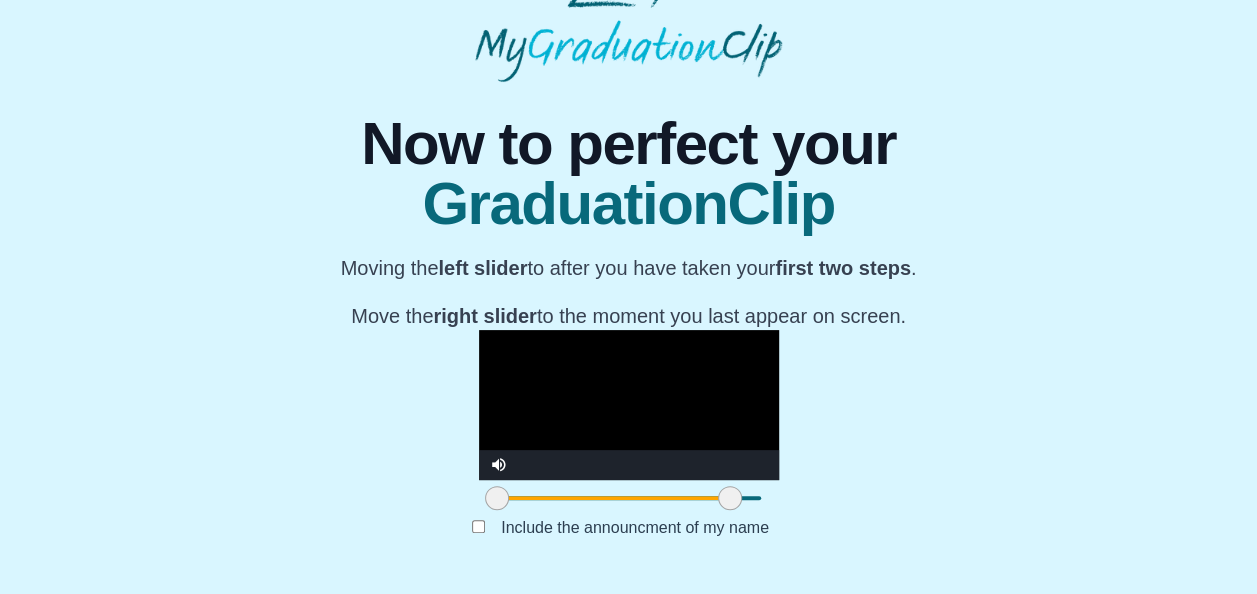 click at bounding box center (730, 498) 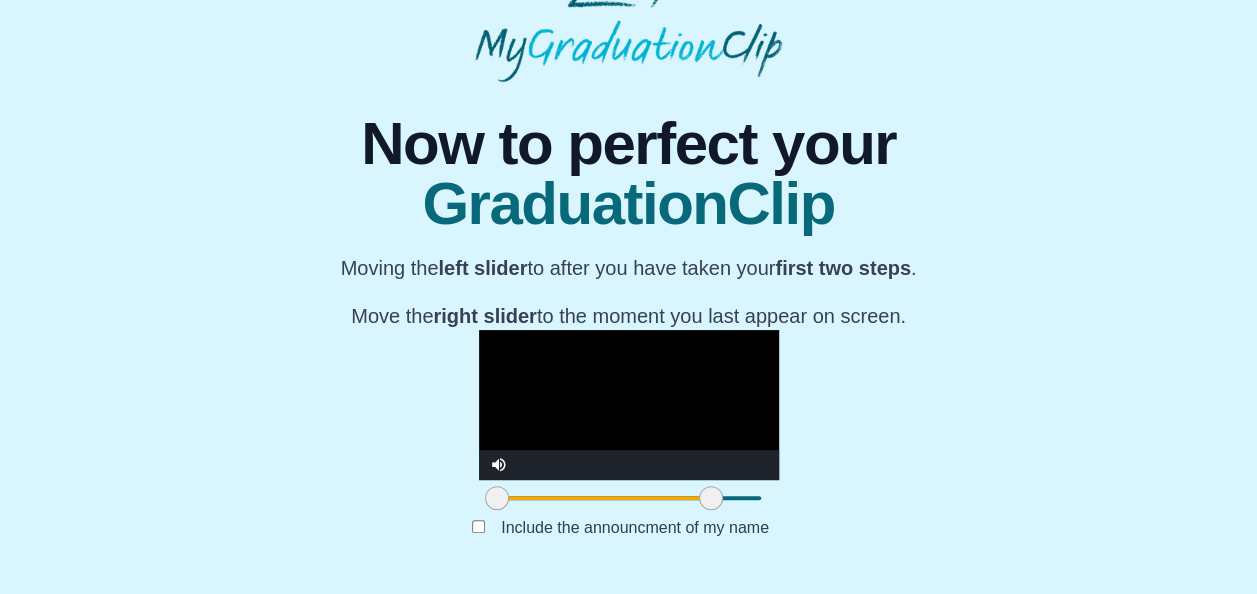 drag, startPoint x: 559, startPoint y: 500, endPoint x: 540, endPoint y: 497, distance: 19.235384 